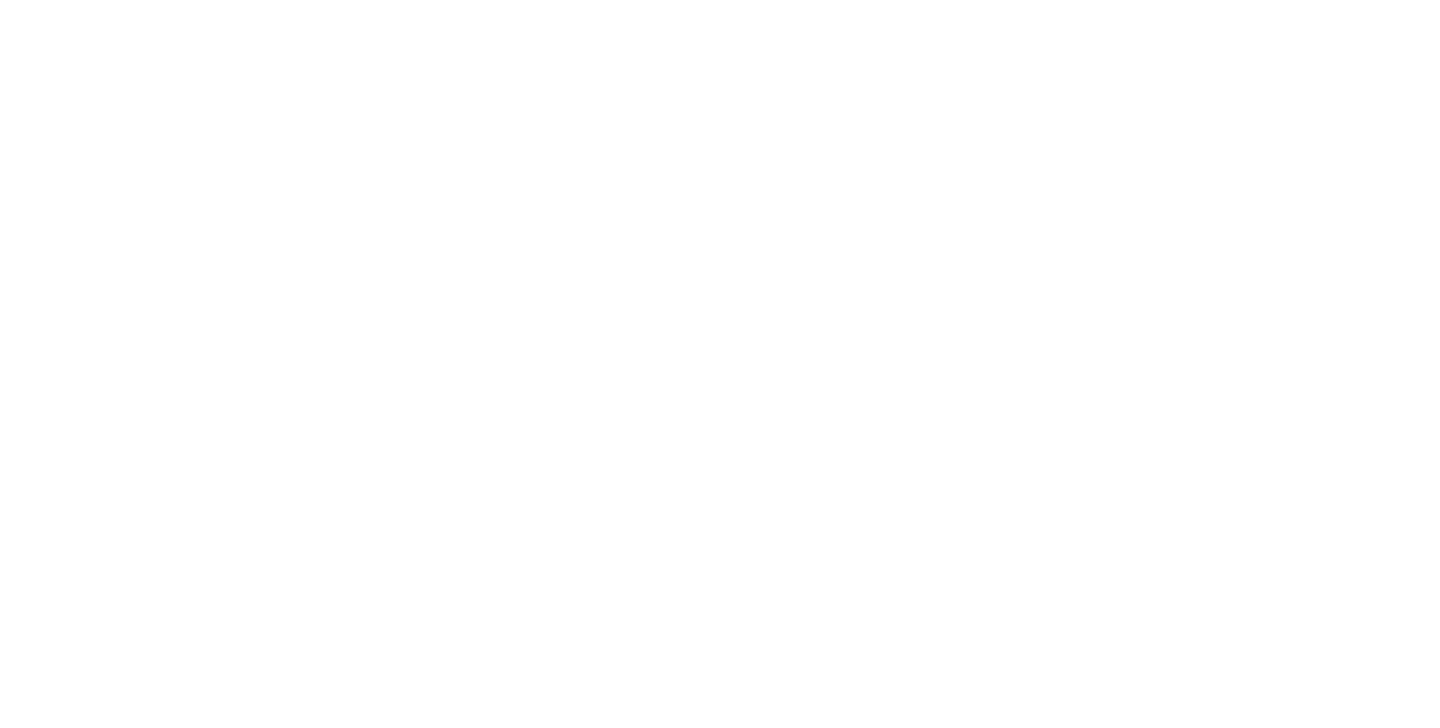 scroll, scrollTop: 0, scrollLeft: 0, axis: both 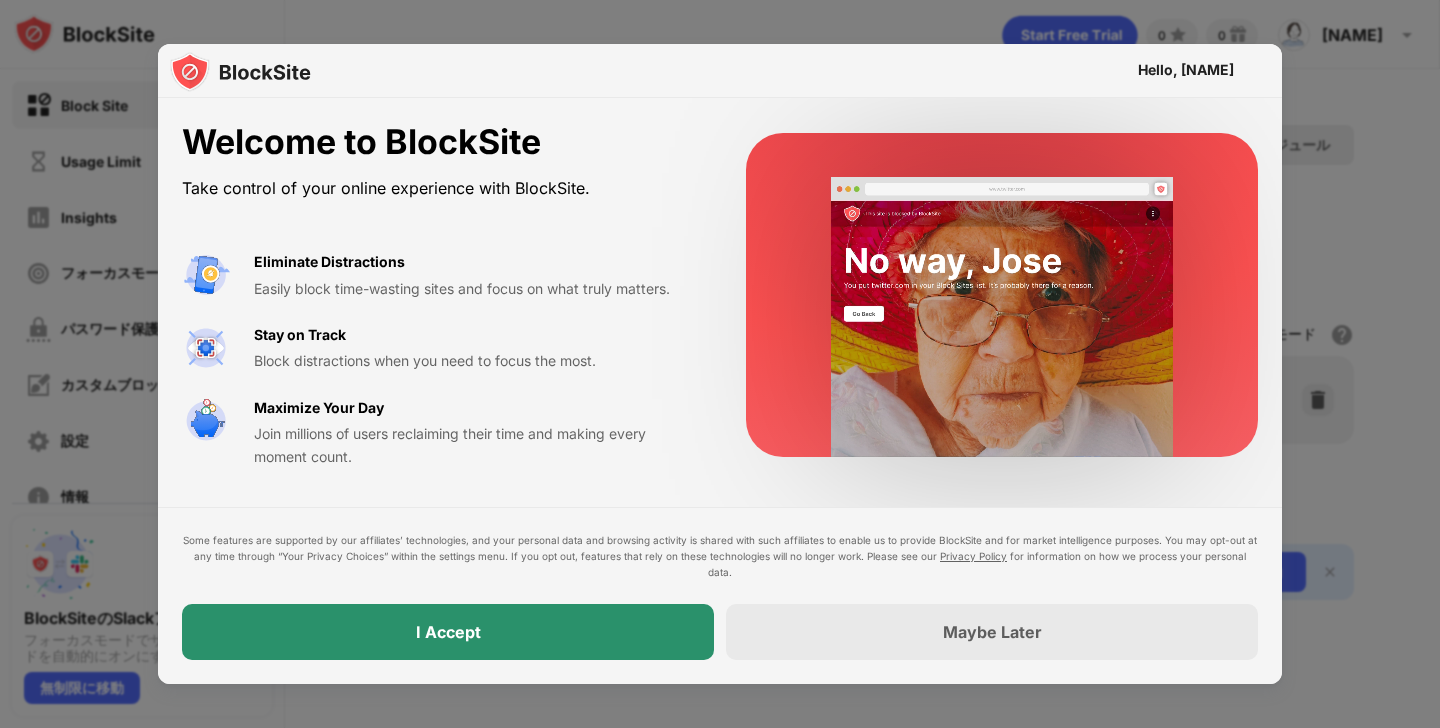 click on "I Accept" at bounding box center [448, 632] 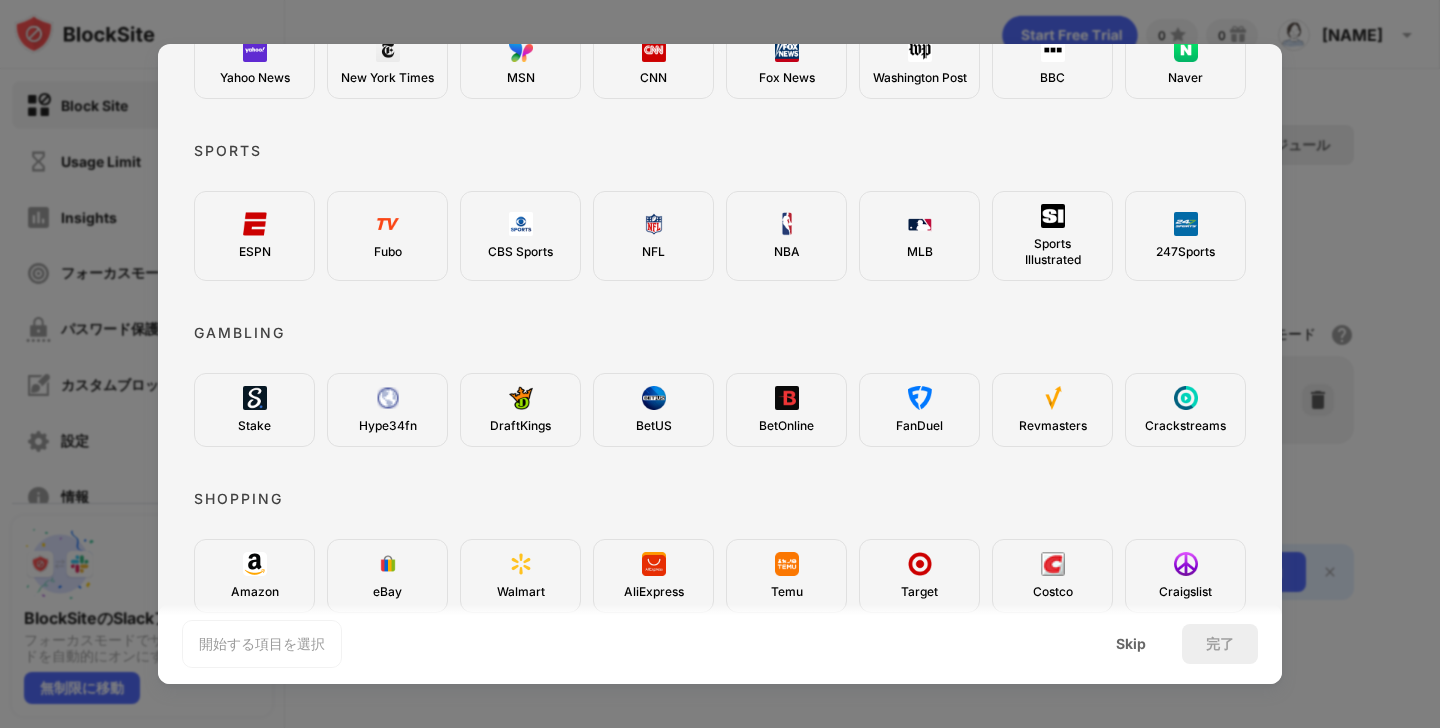 scroll, scrollTop: 738, scrollLeft: 0, axis: vertical 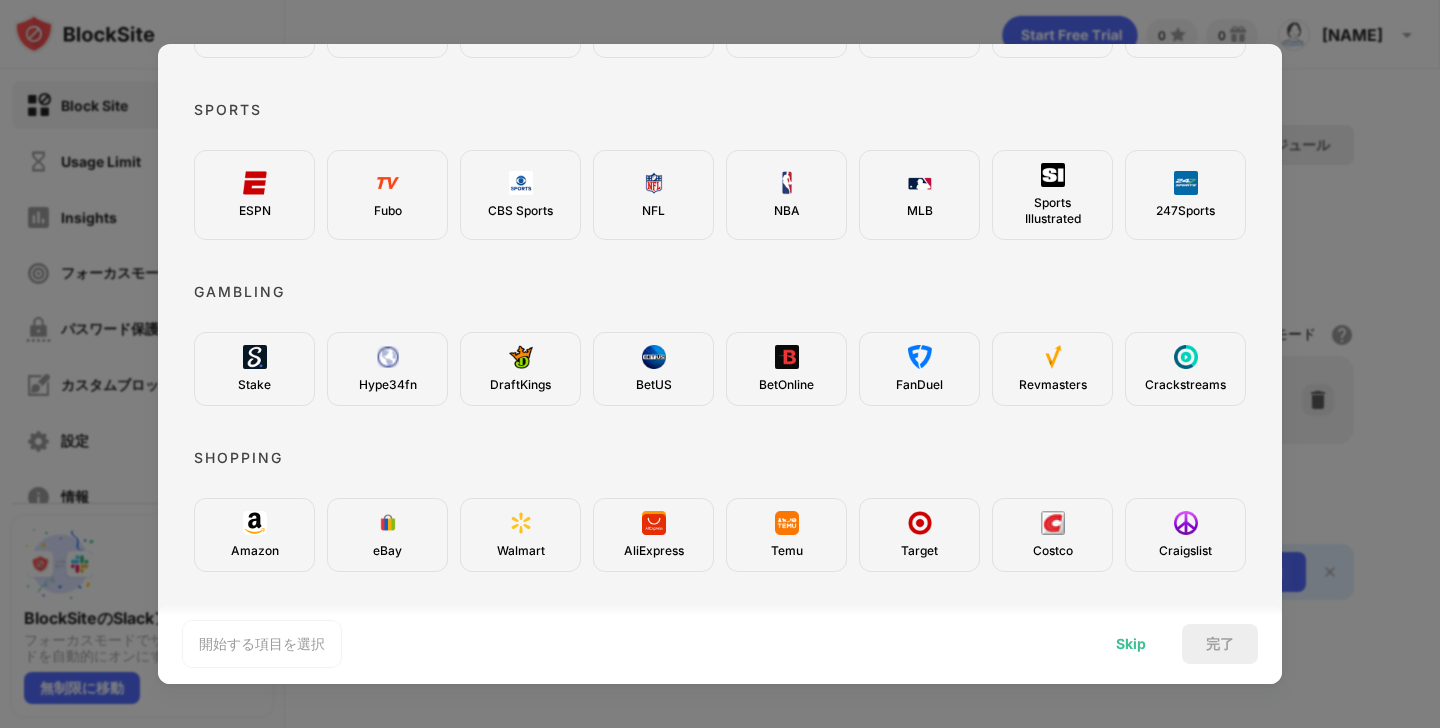 click on "Skip" at bounding box center (1131, 644) 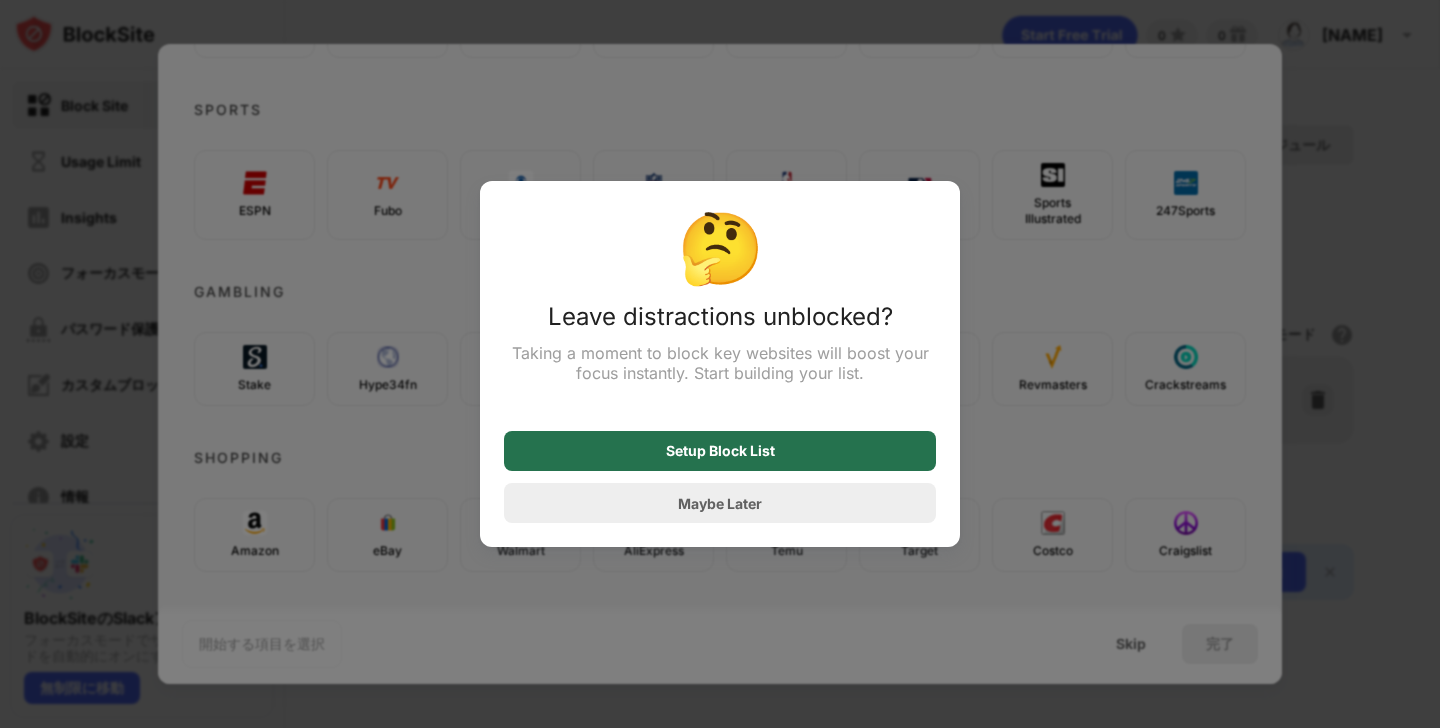 click on "Setup Block List" at bounding box center (720, 451) 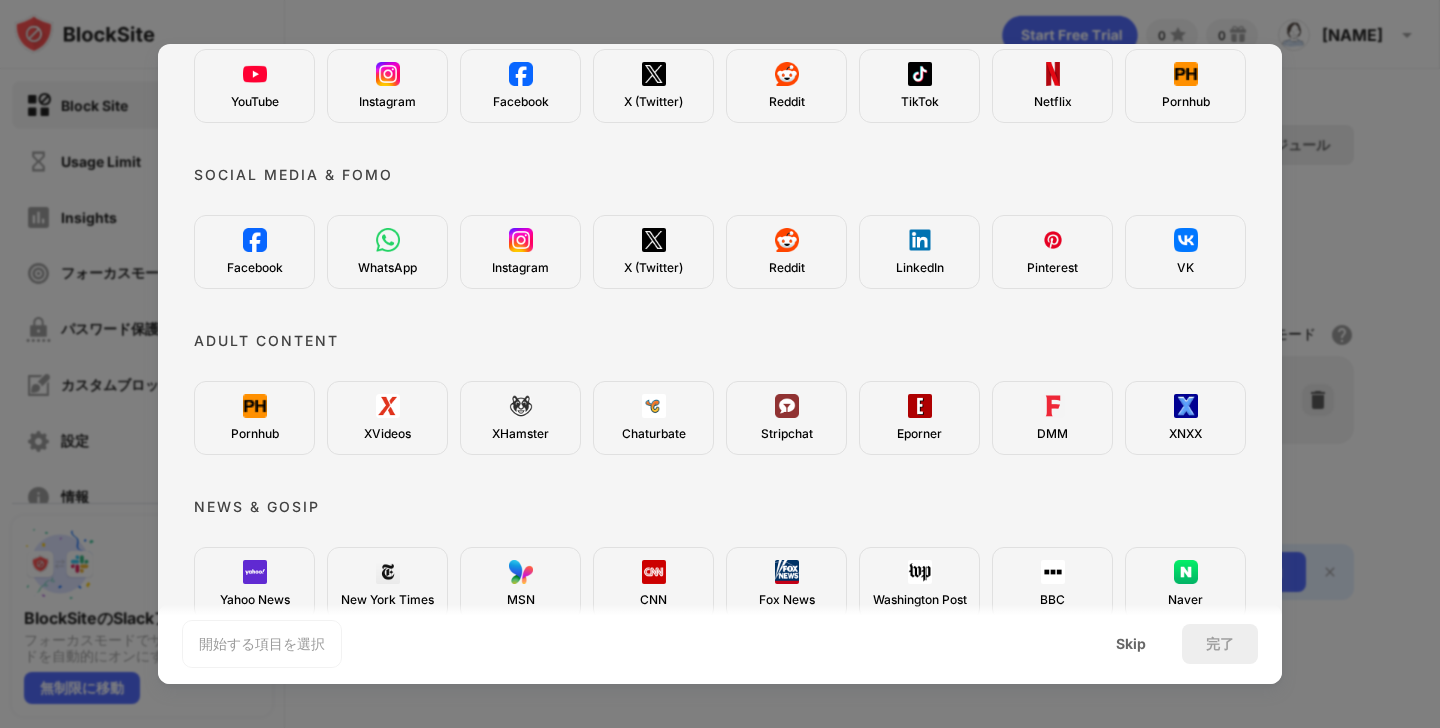 scroll, scrollTop: 0, scrollLeft: 0, axis: both 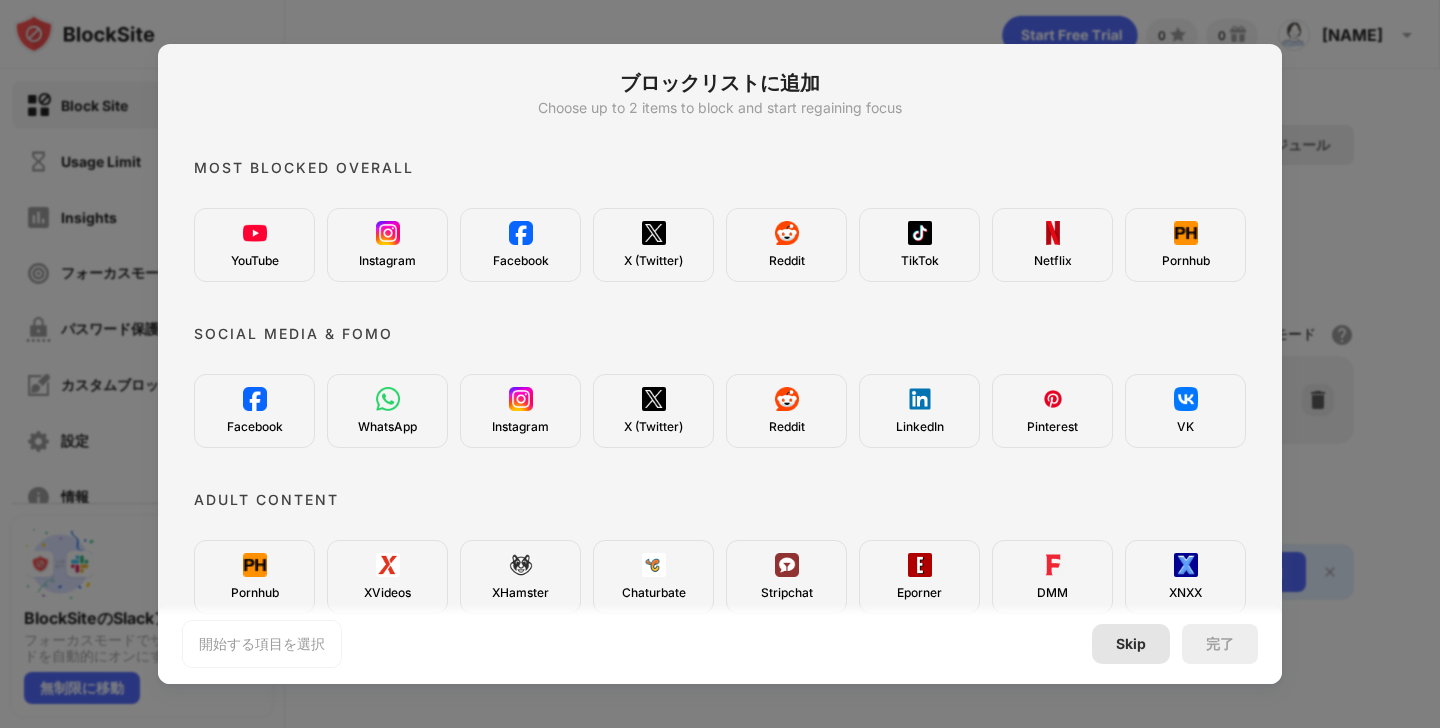 click on "Skip" at bounding box center [1131, 644] 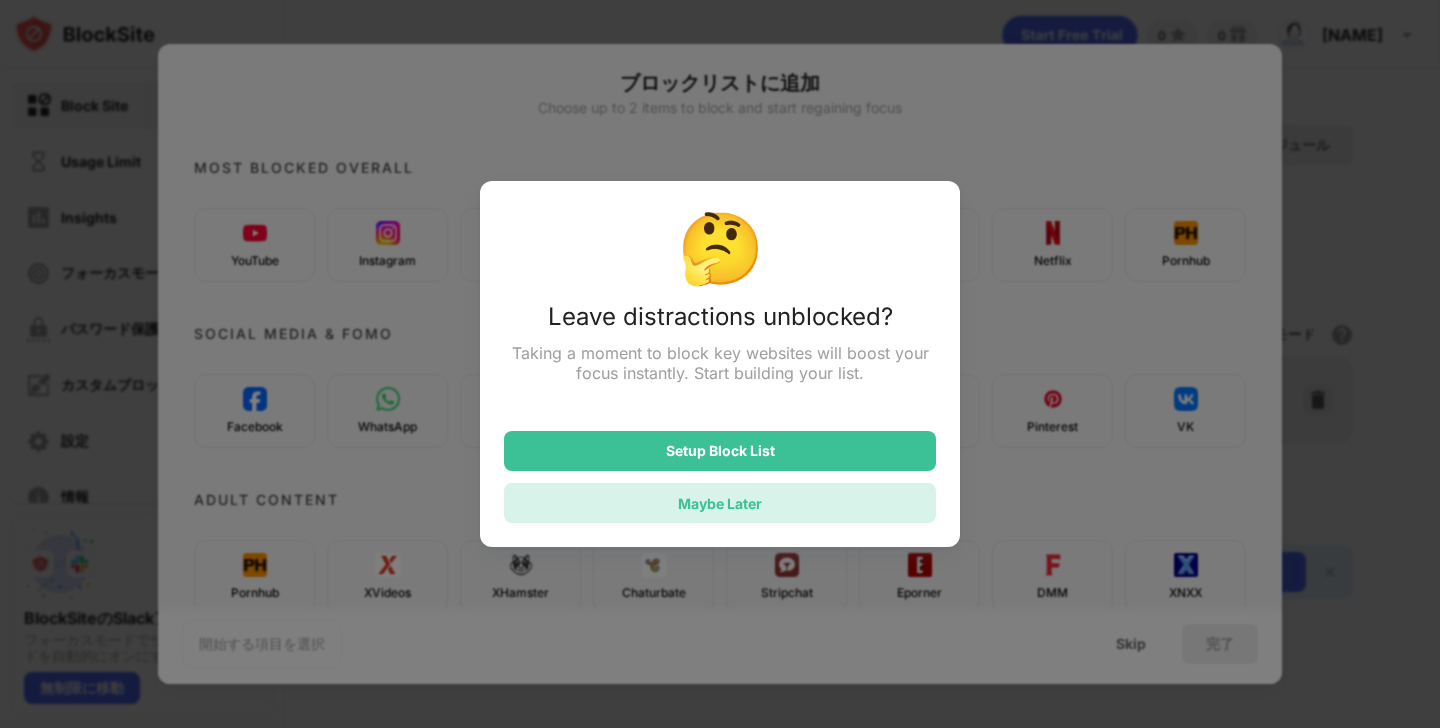 click on "Maybe Later" at bounding box center (720, 503) 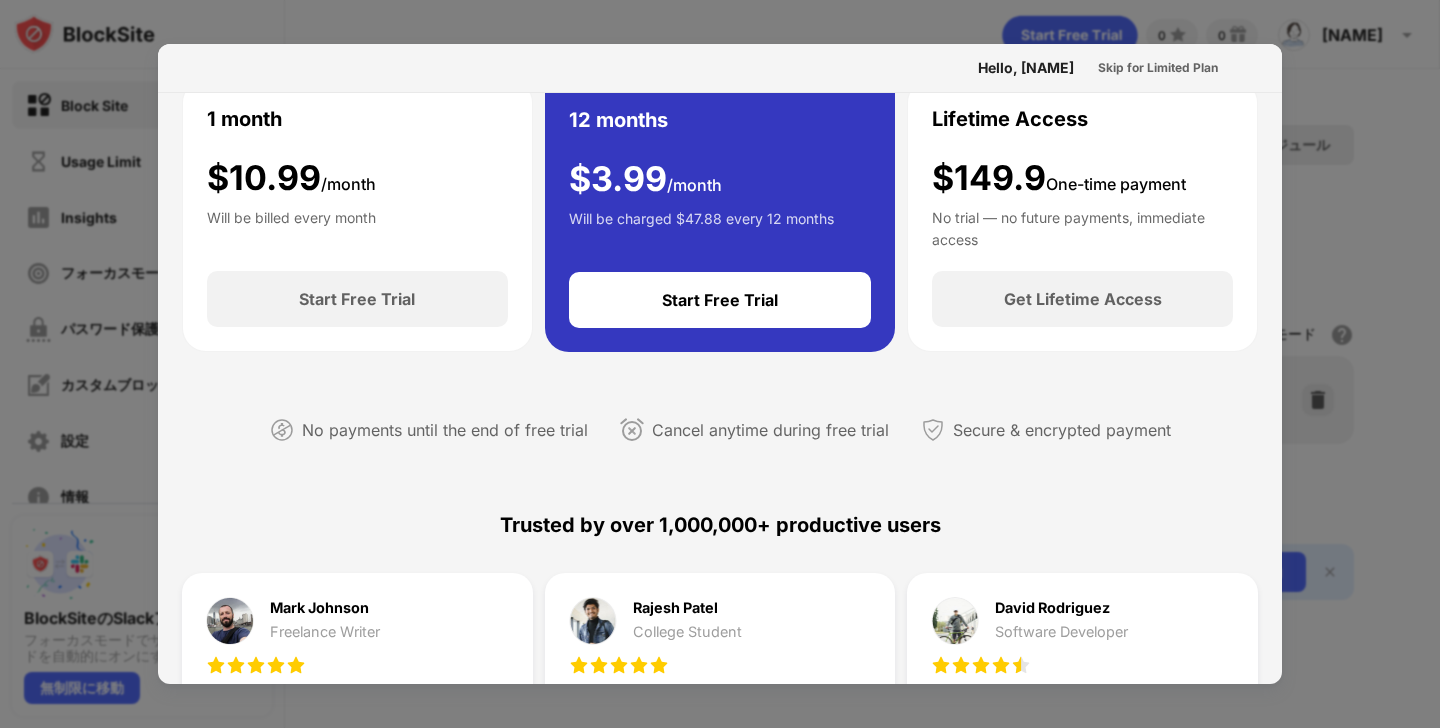 scroll, scrollTop: 0, scrollLeft: 0, axis: both 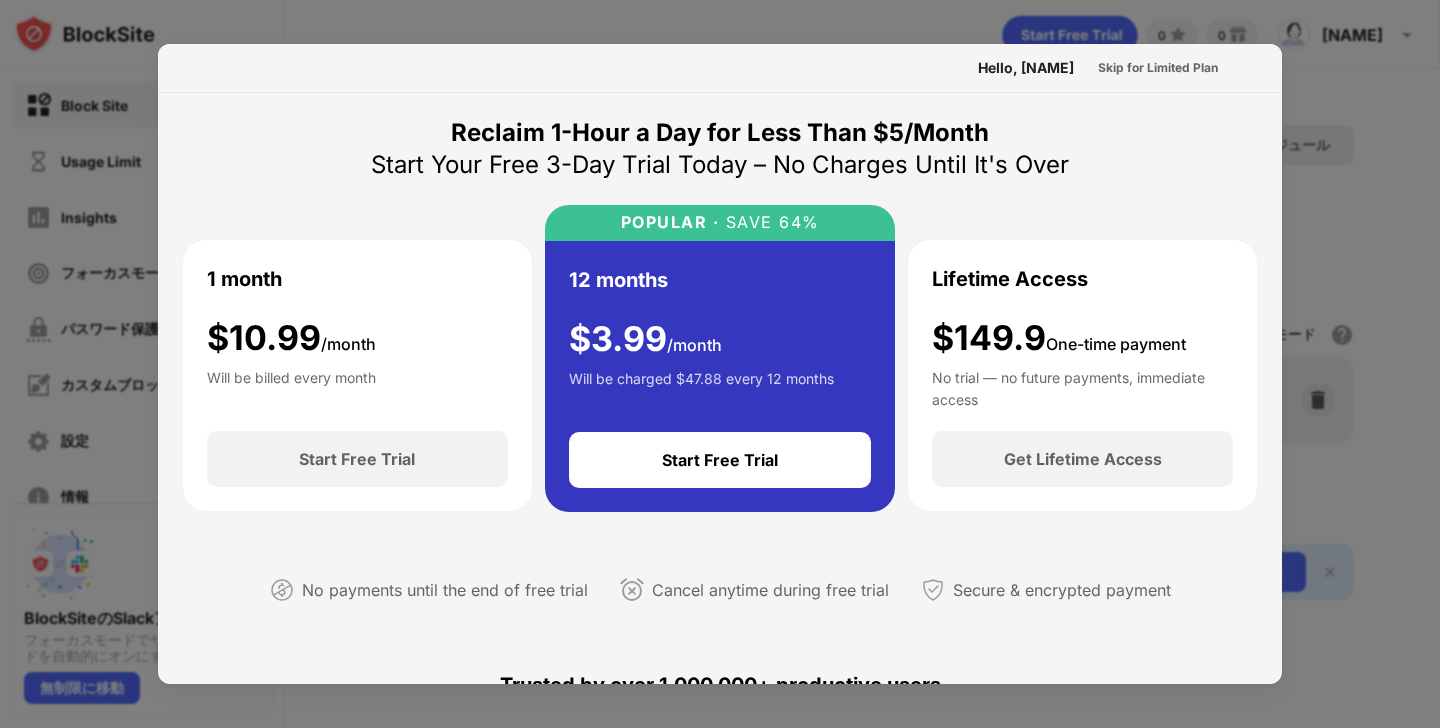 click at bounding box center [720, 364] 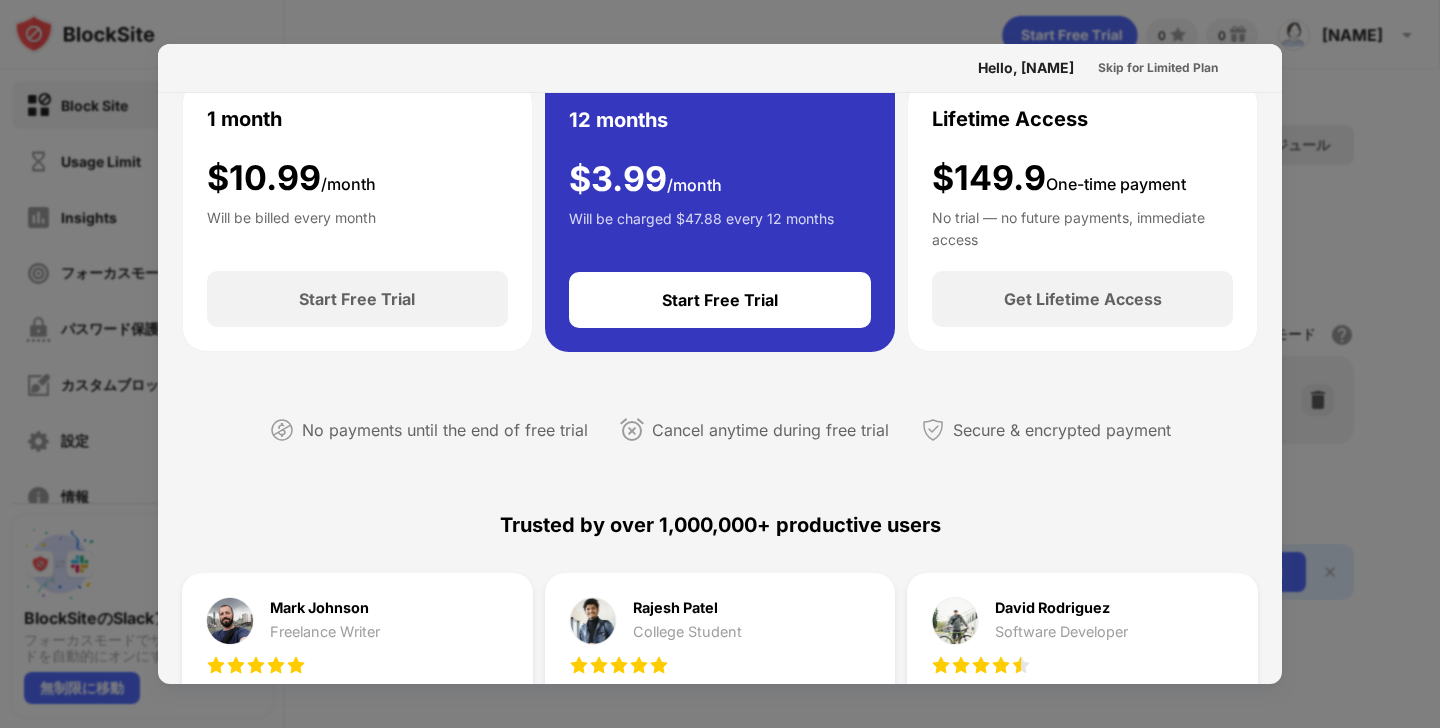 scroll, scrollTop: 0, scrollLeft: 0, axis: both 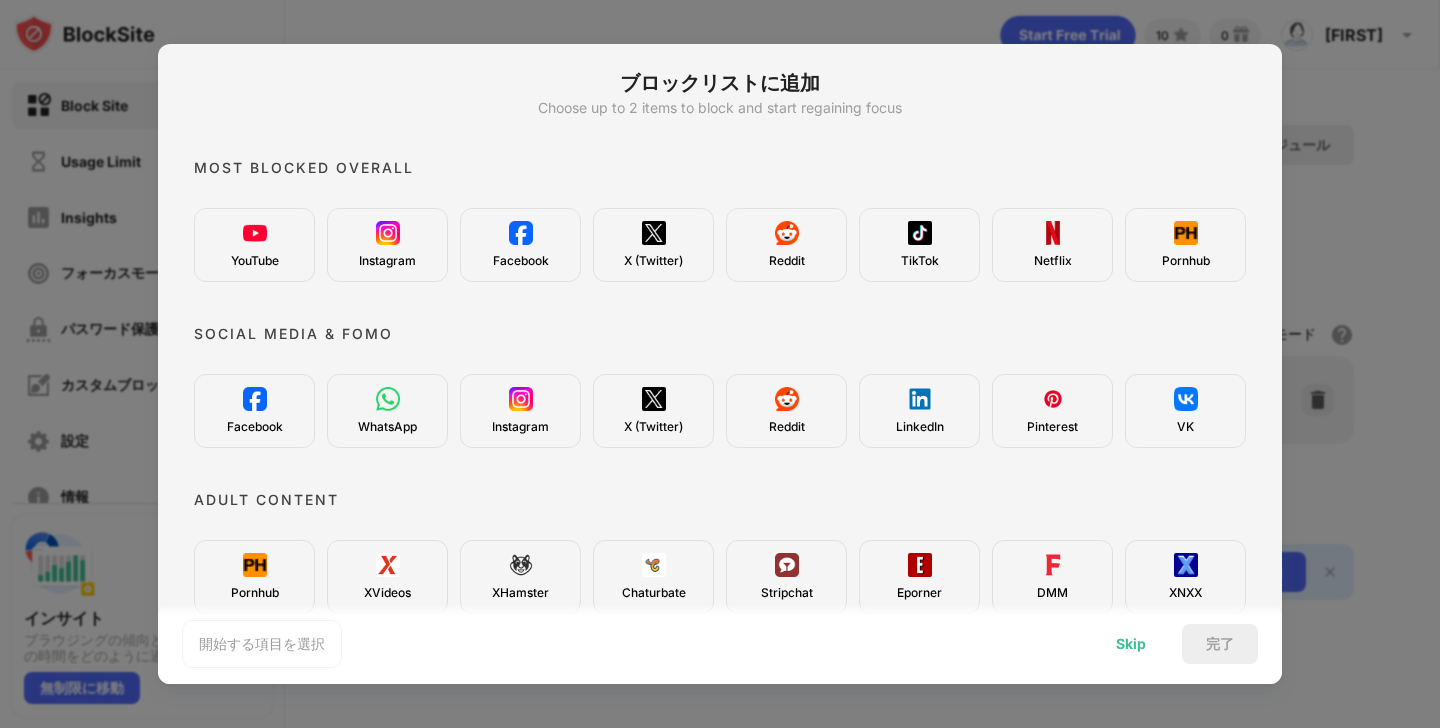 click on "Skip" at bounding box center [1131, 644] 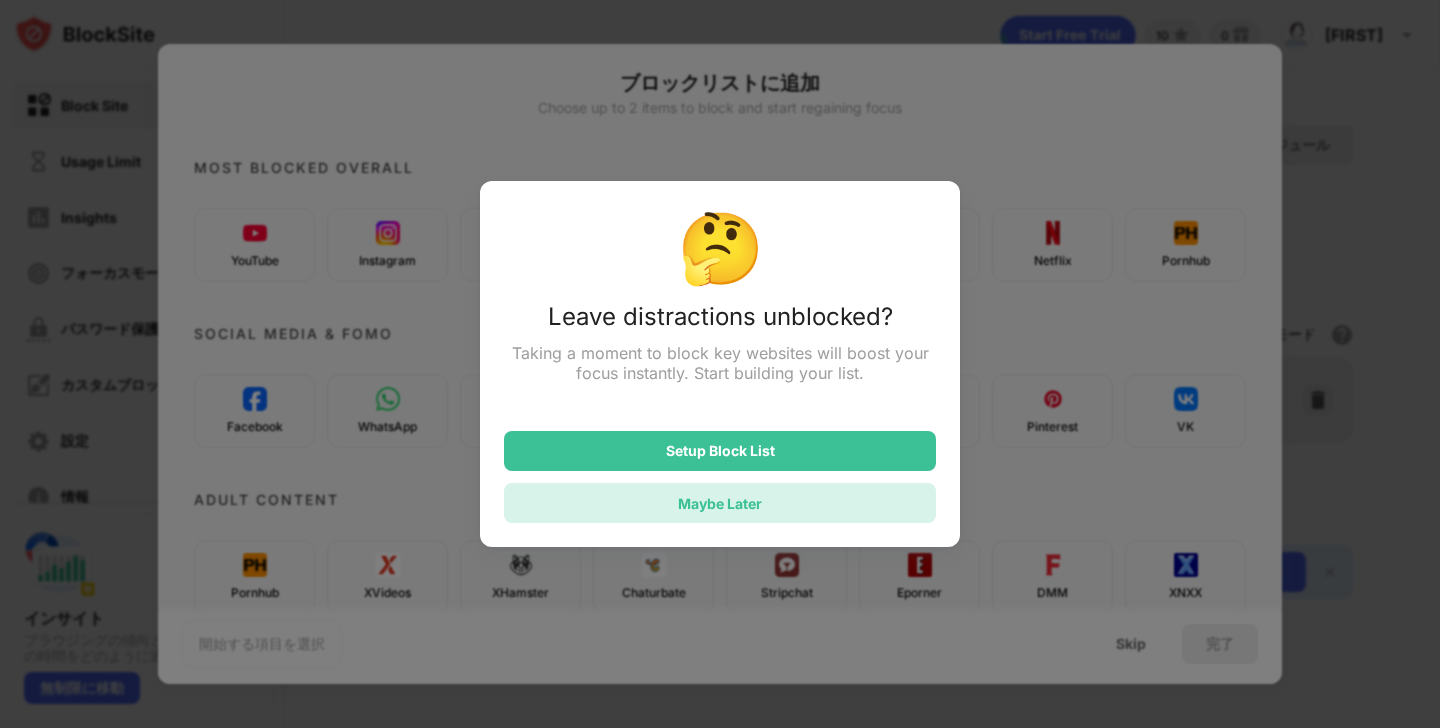 click on "Maybe Later" at bounding box center [720, 503] 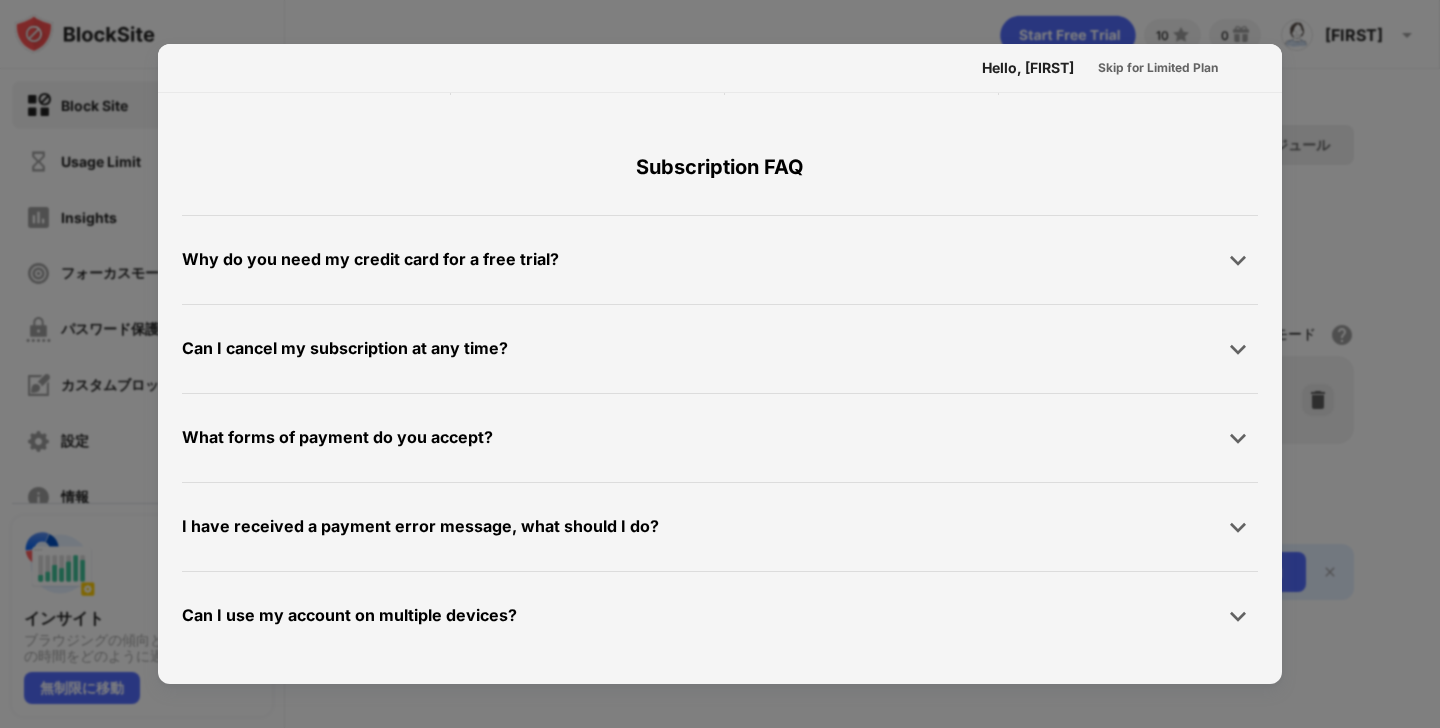 scroll, scrollTop: 0, scrollLeft: 0, axis: both 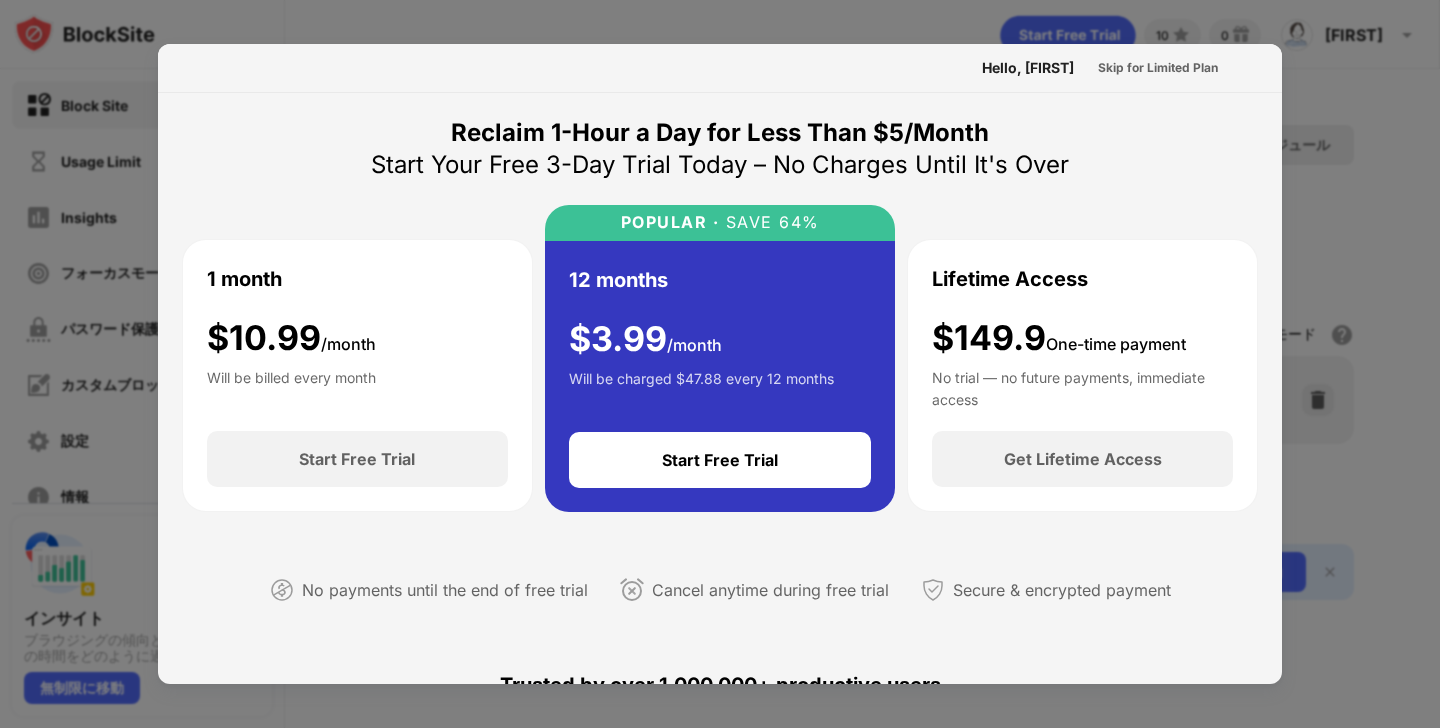 click at bounding box center (720, 364) 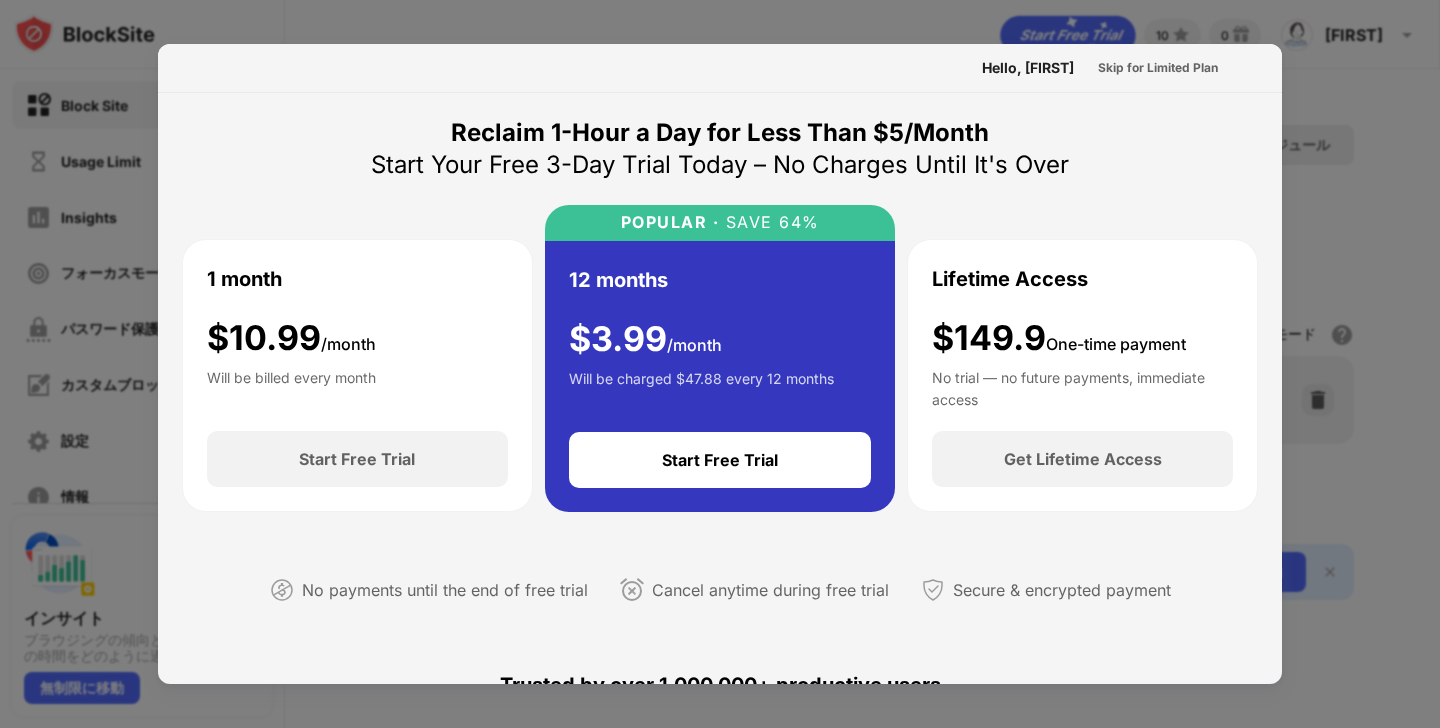 click at bounding box center (720, 364) 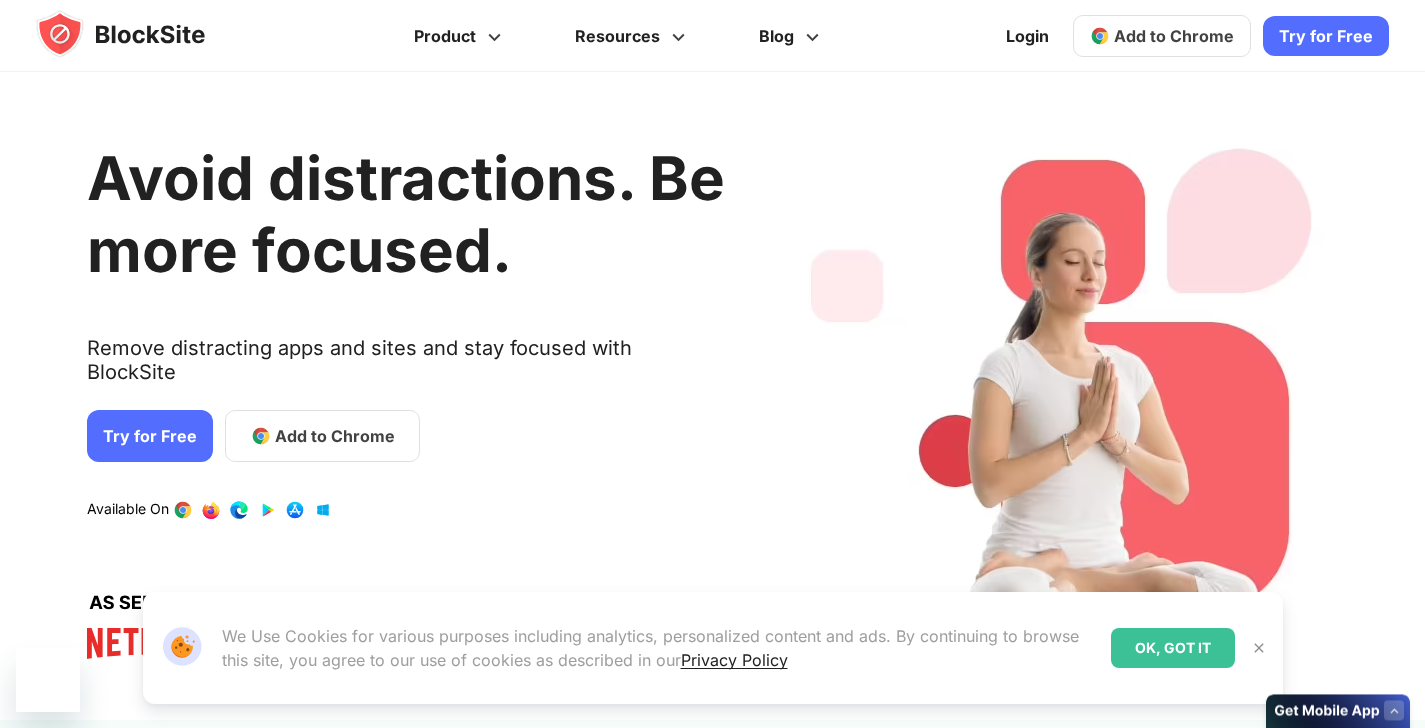 scroll, scrollTop: 0, scrollLeft: 0, axis: both 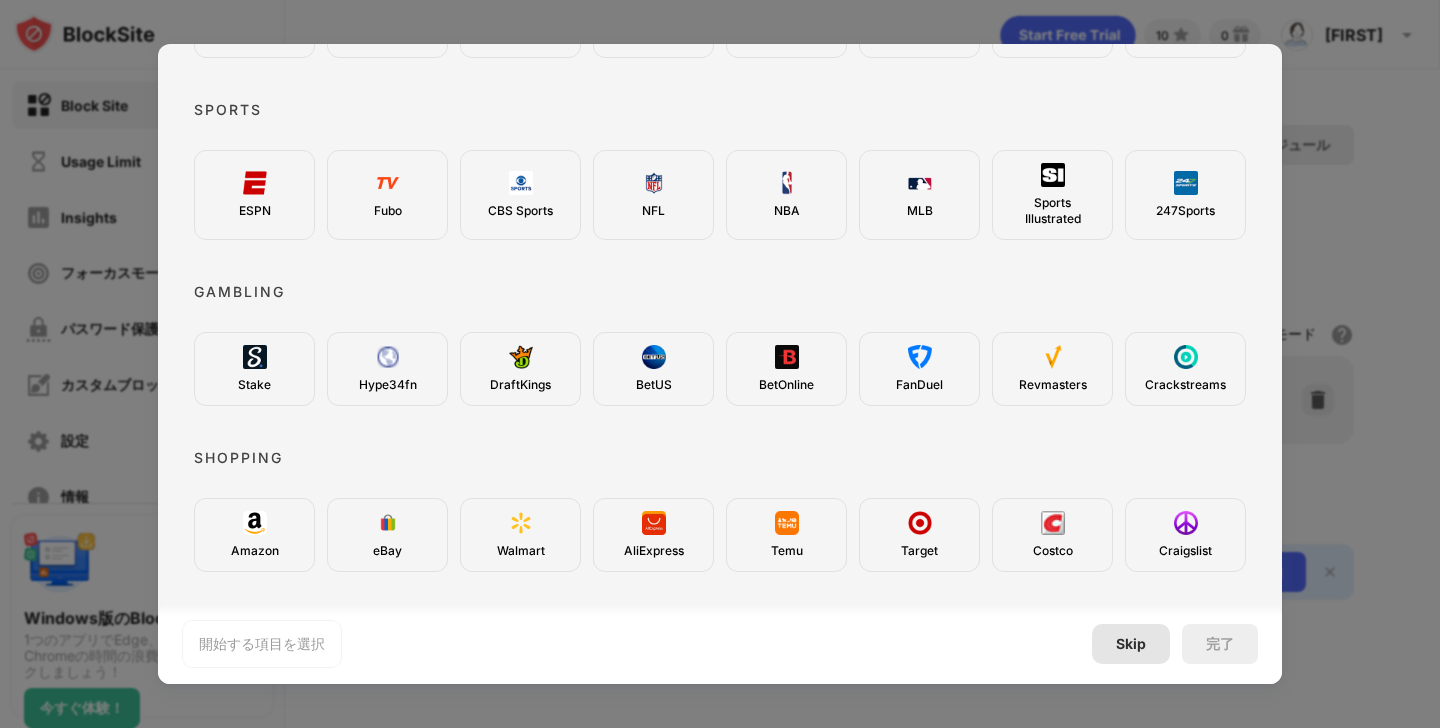 click on "Skip" at bounding box center [1131, 644] 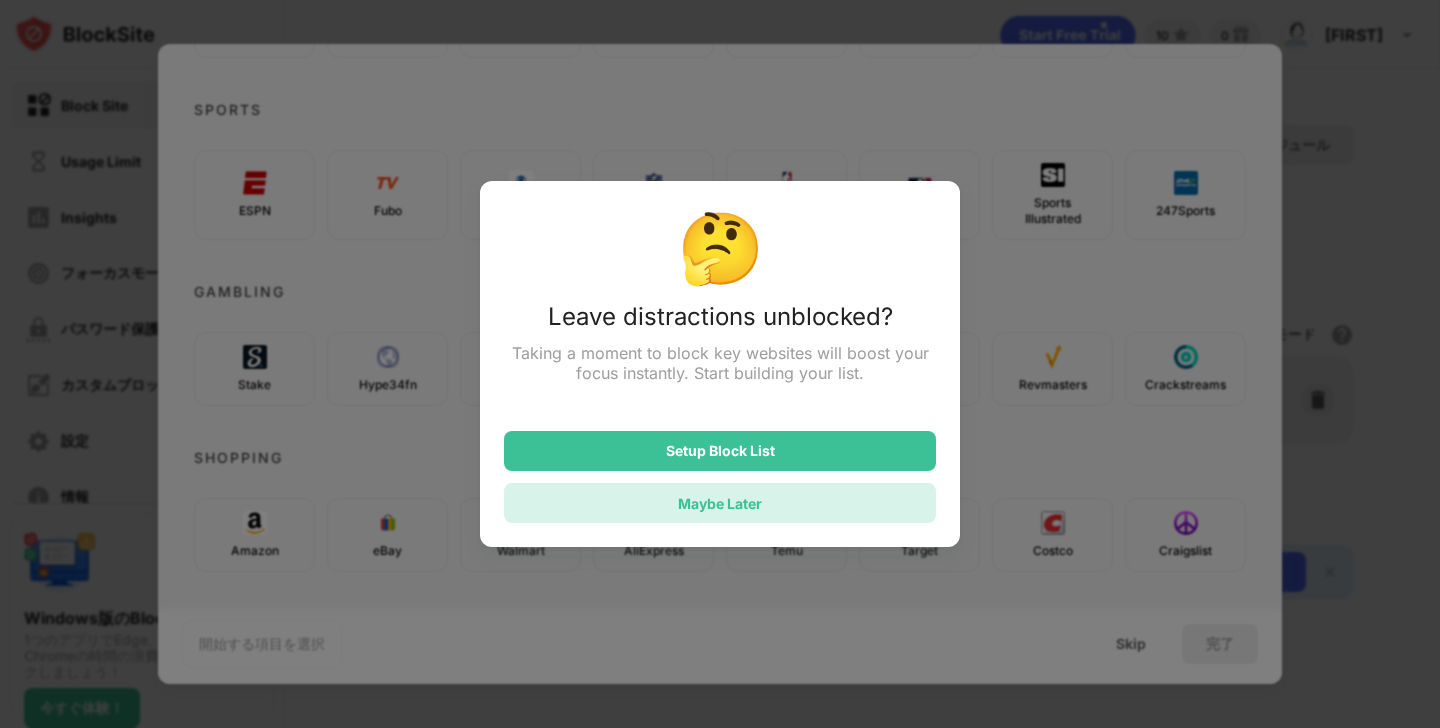 click on "Maybe Later" at bounding box center (720, 503) 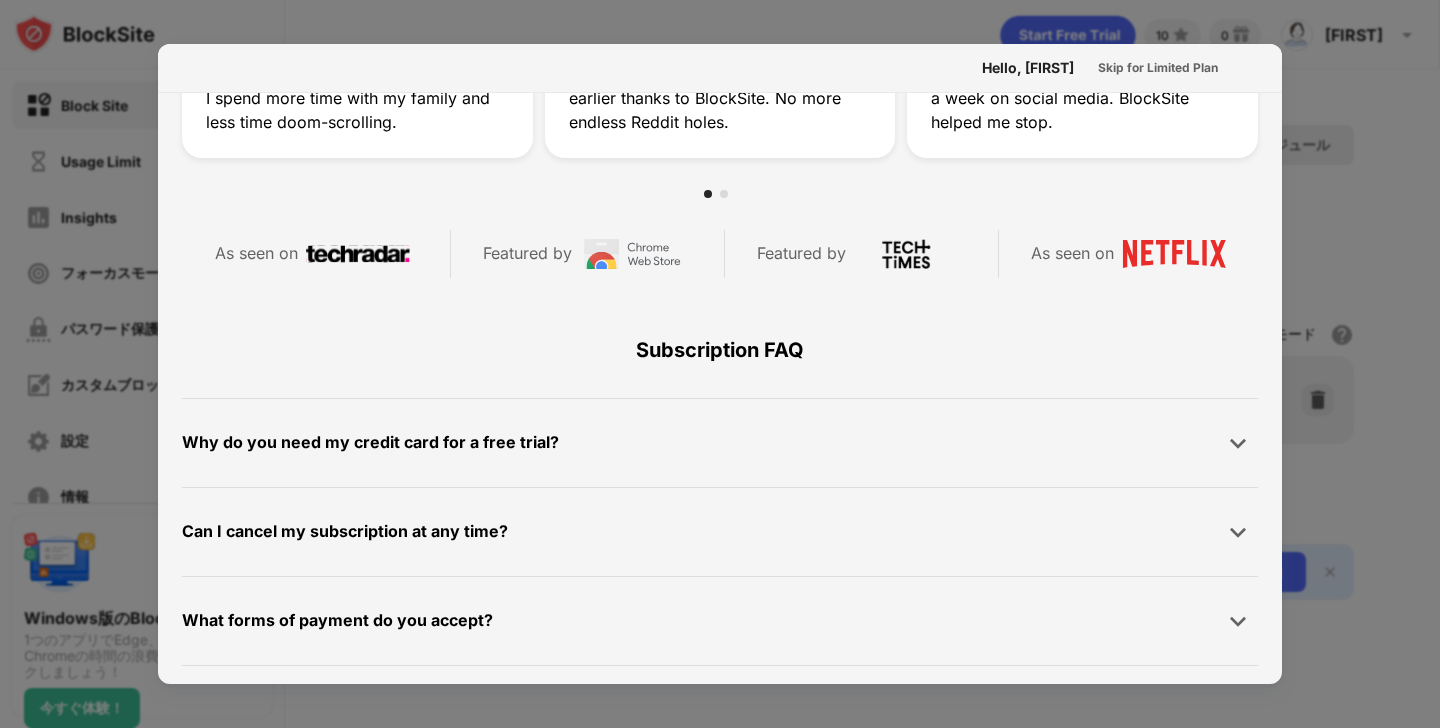scroll, scrollTop: 976, scrollLeft: 0, axis: vertical 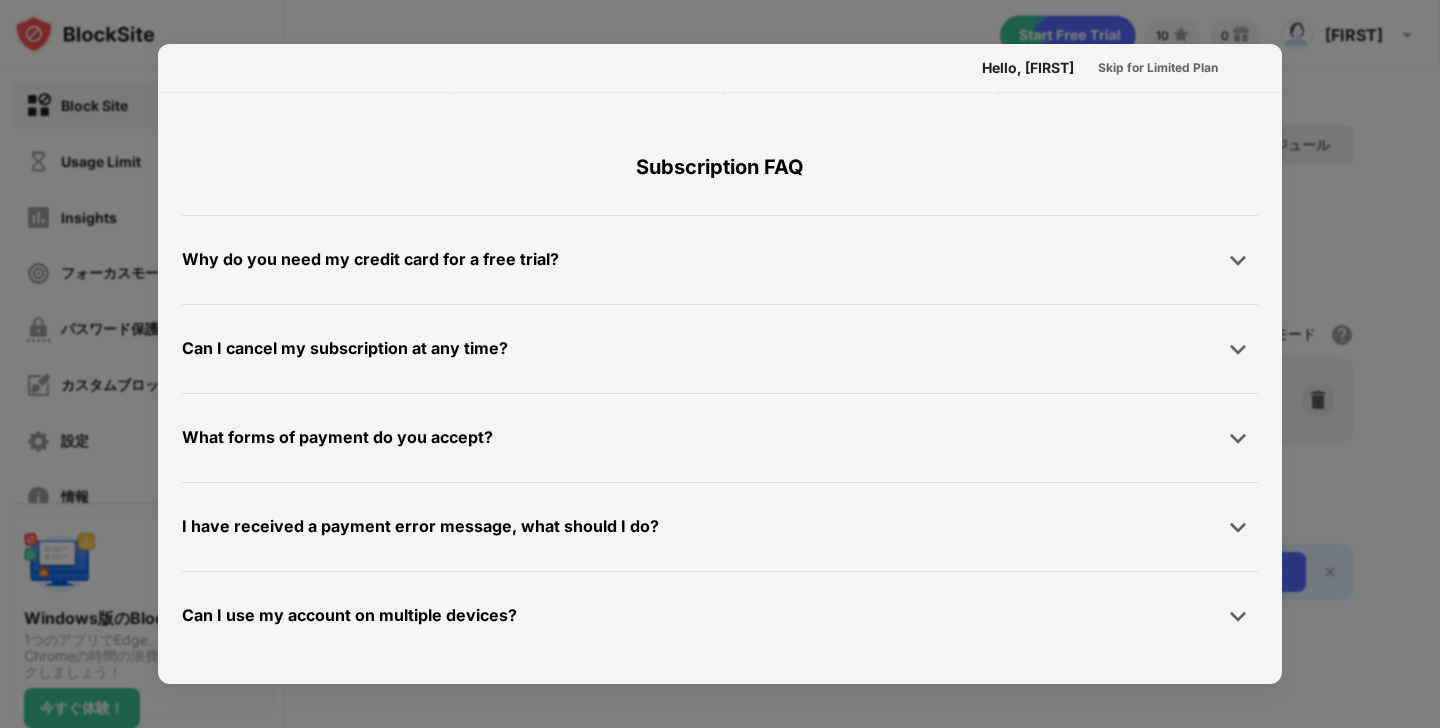 click at bounding box center (720, 364) 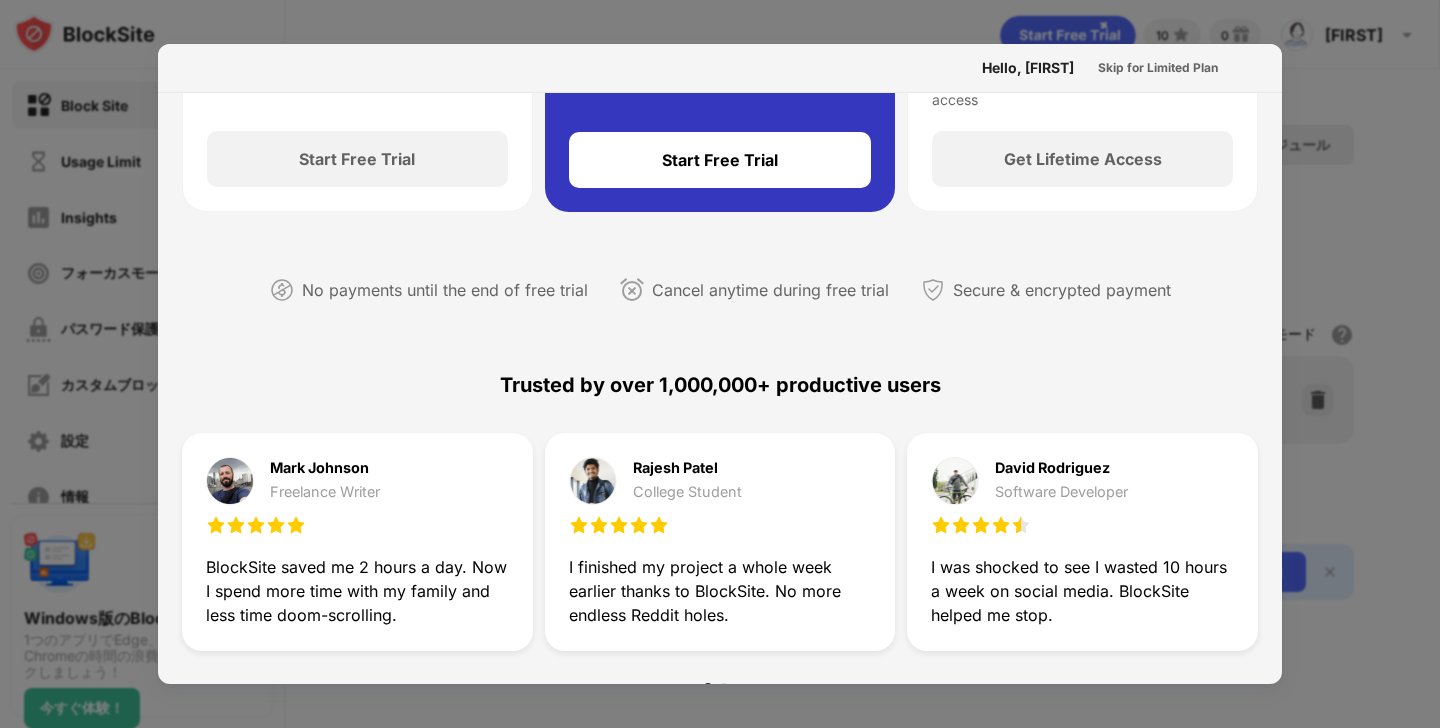 scroll, scrollTop: 0, scrollLeft: 0, axis: both 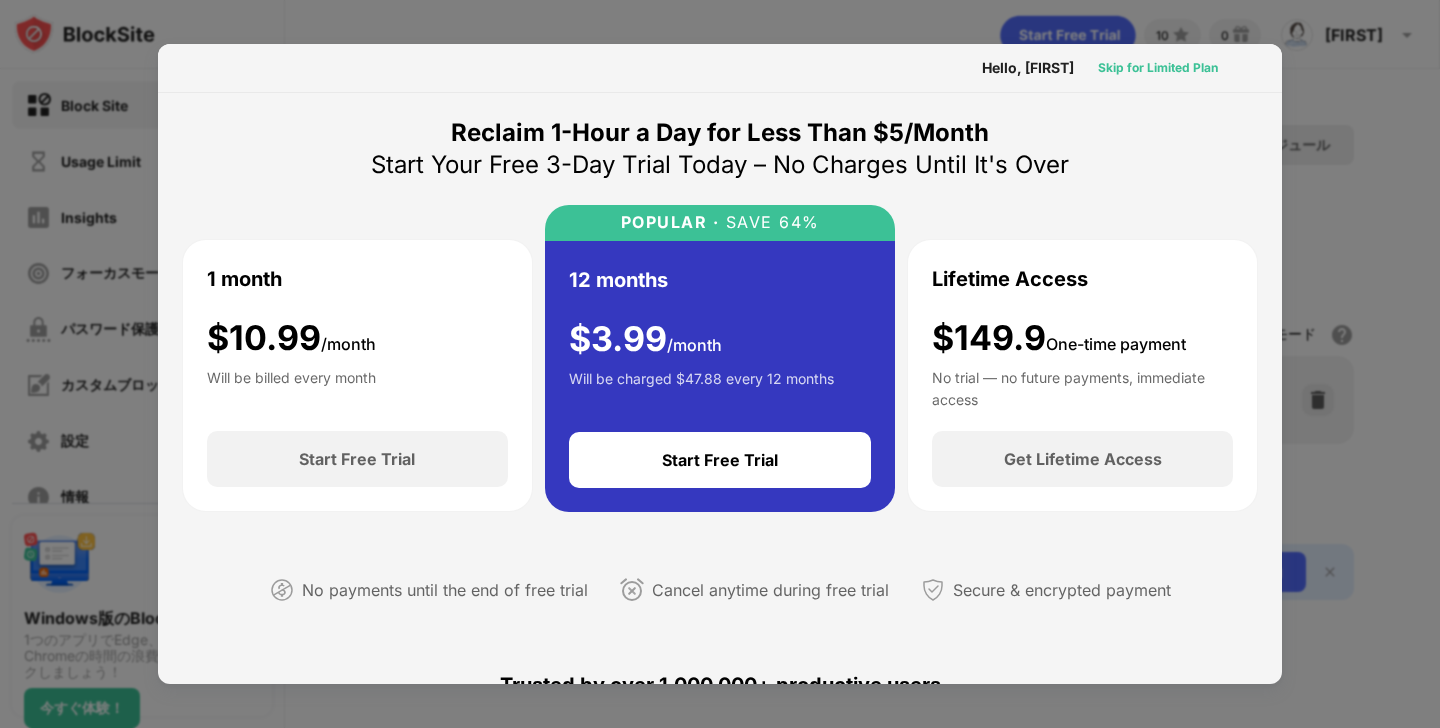 click on "Skip for Limited Plan" at bounding box center (1158, 68) 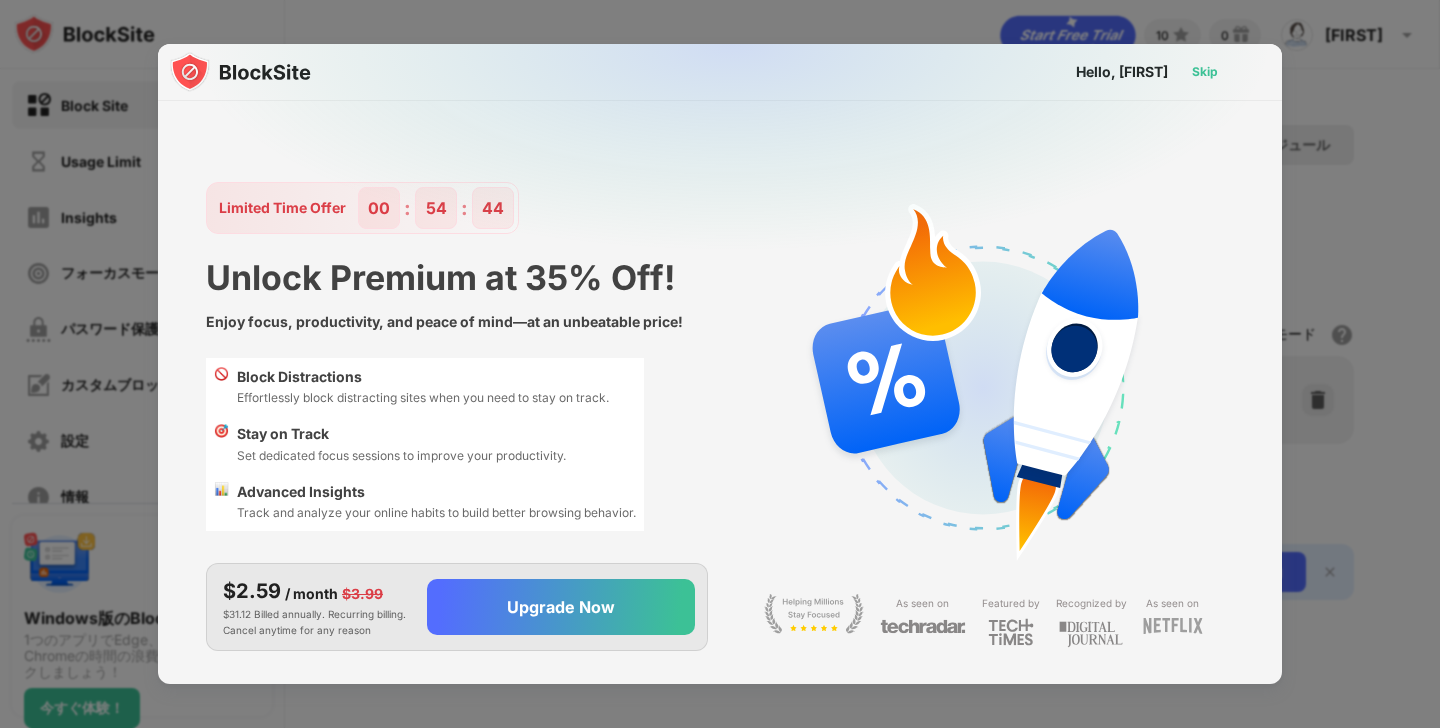 click on "Skip" at bounding box center (1205, 72) 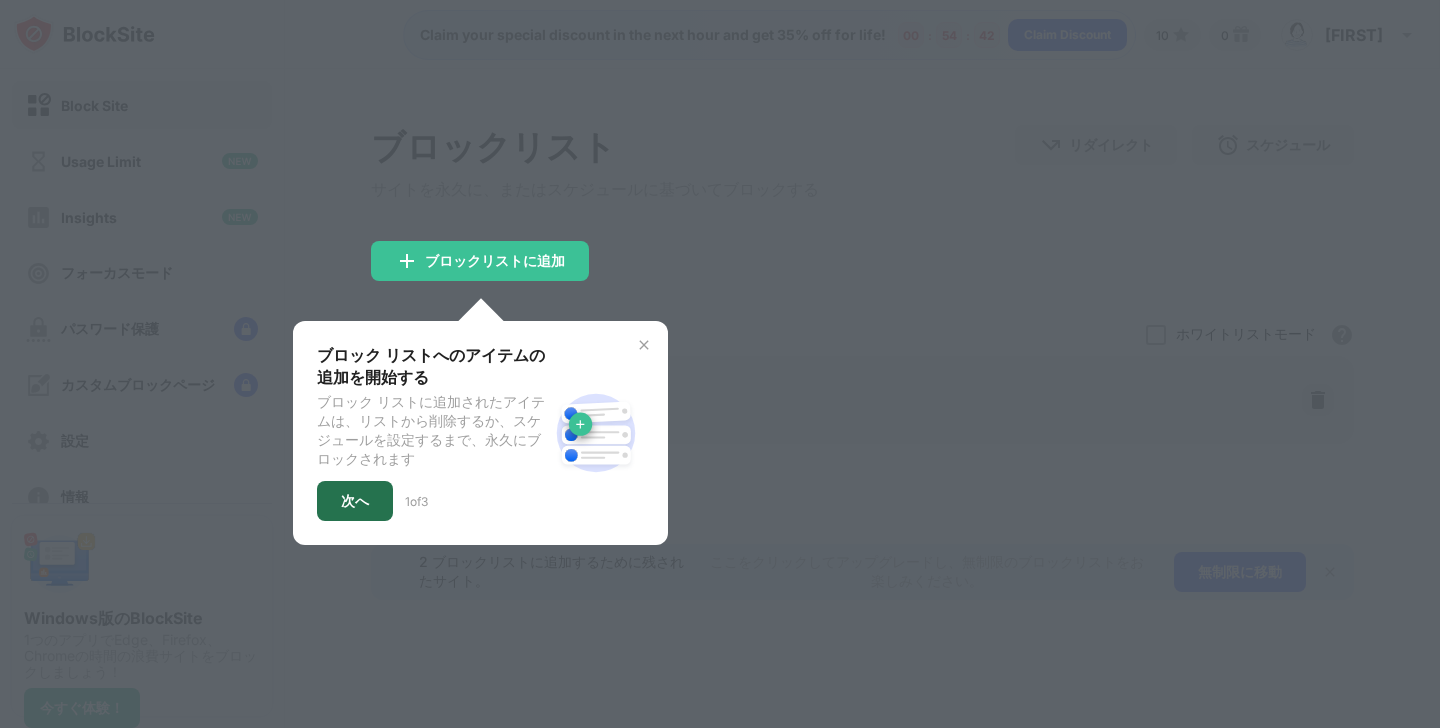 click on "次へ" at bounding box center [355, 501] 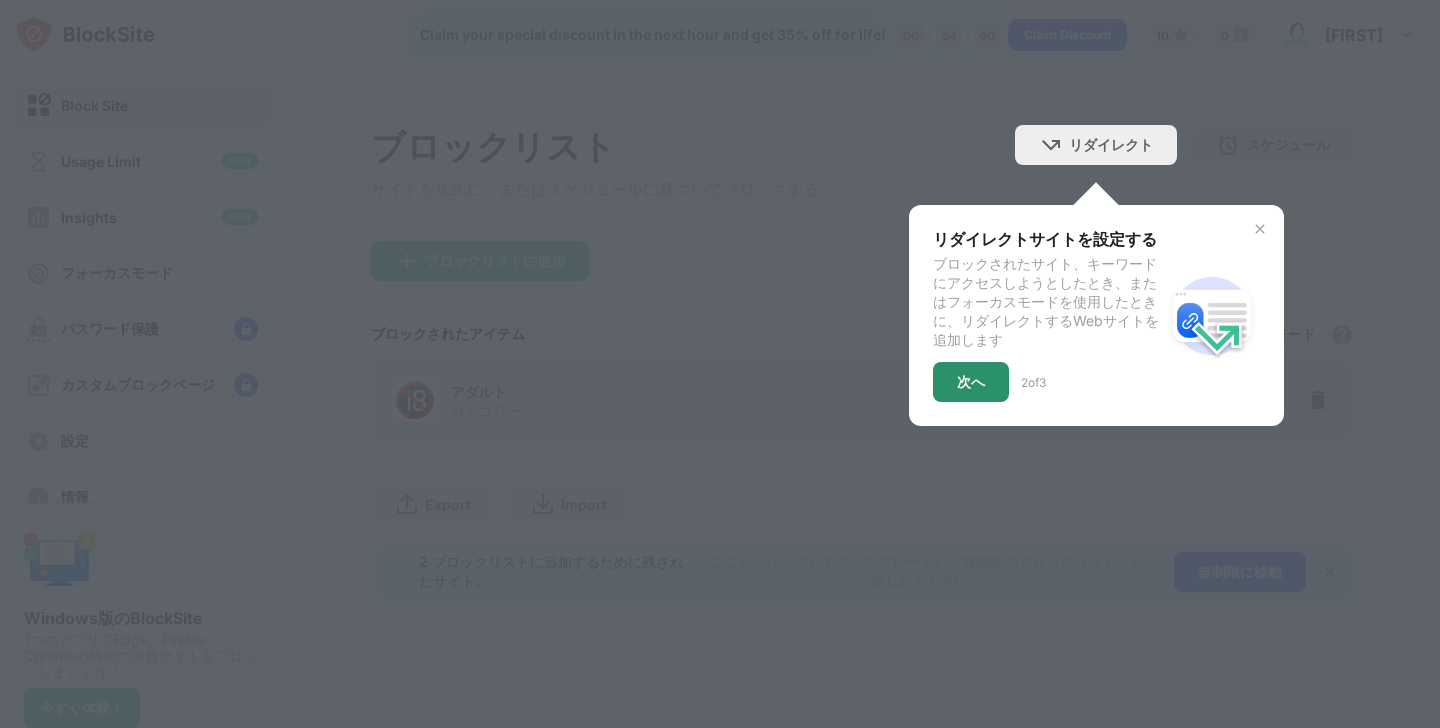 click on "次へ" at bounding box center (971, 382) 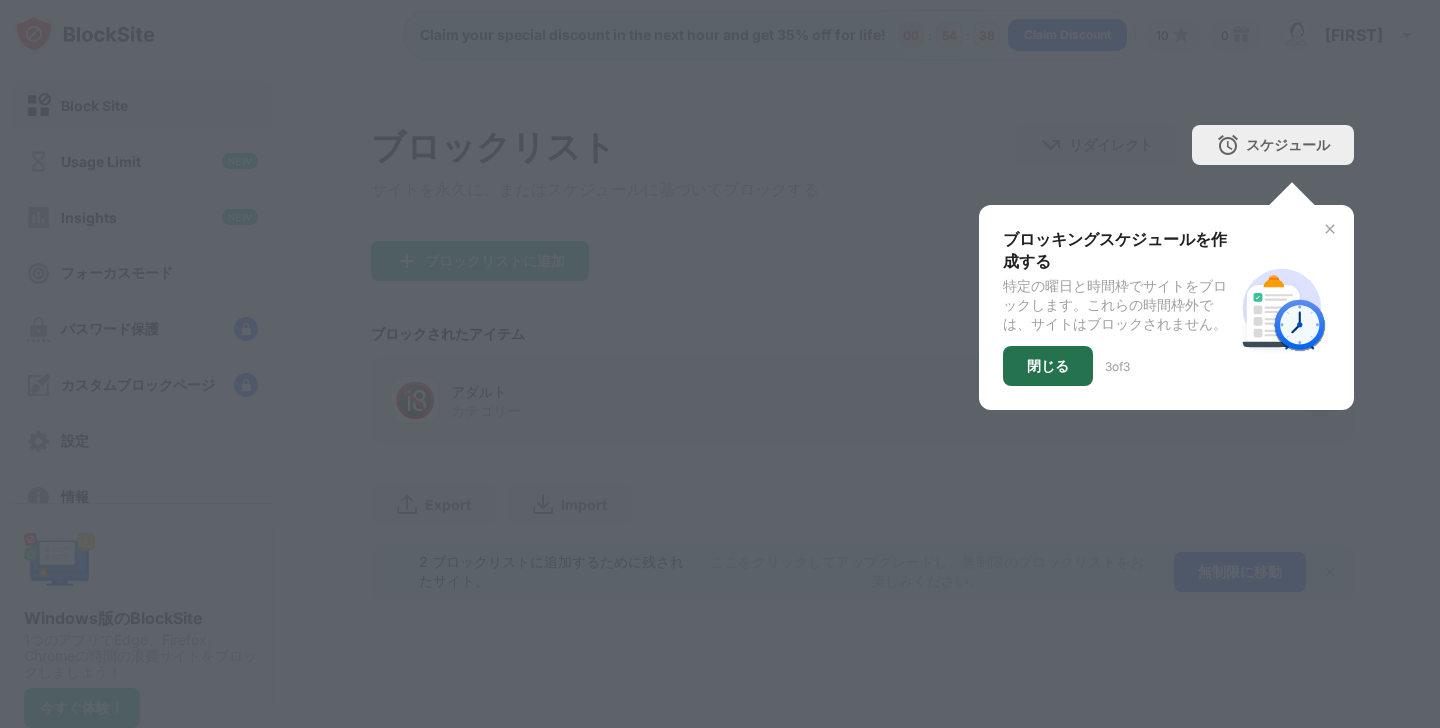 click on "閉じる" at bounding box center (1048, 366) 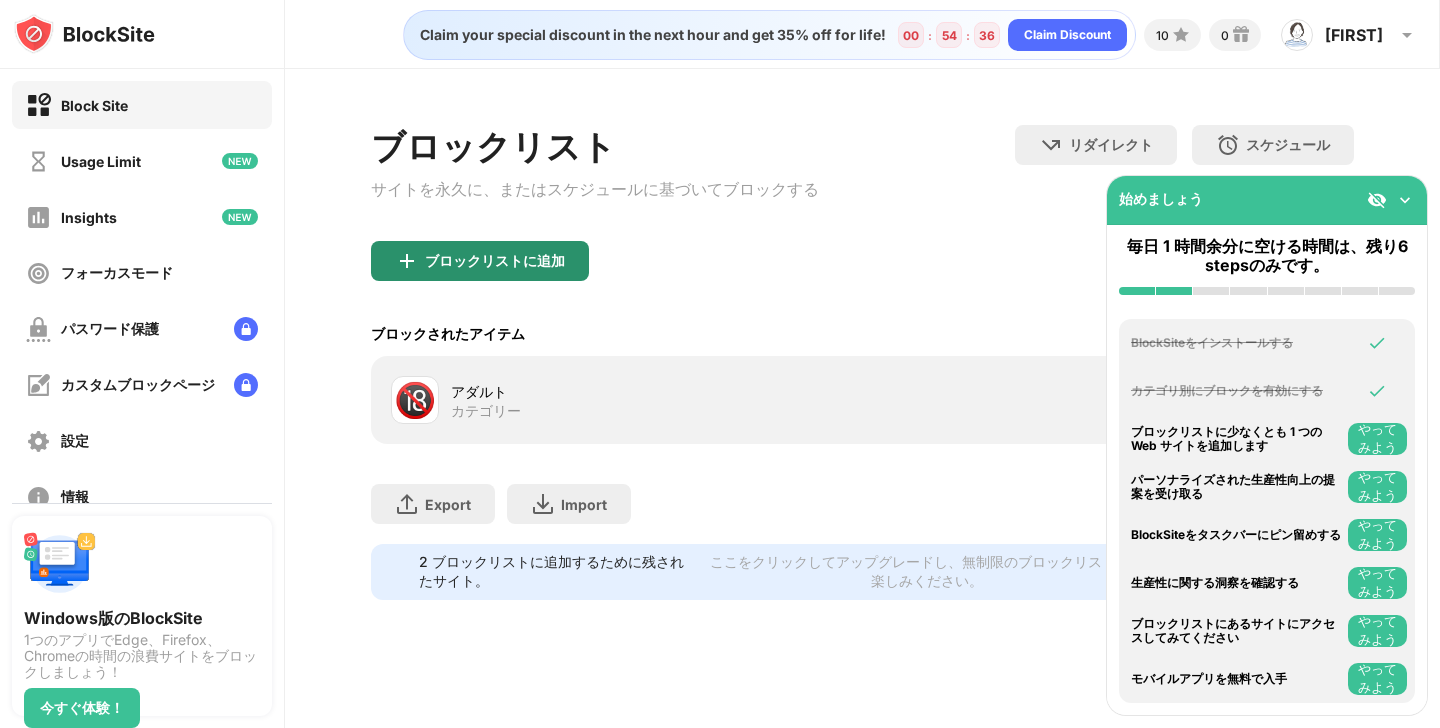 click on "ブロックリストに追加" at bounding box center (495, 261) 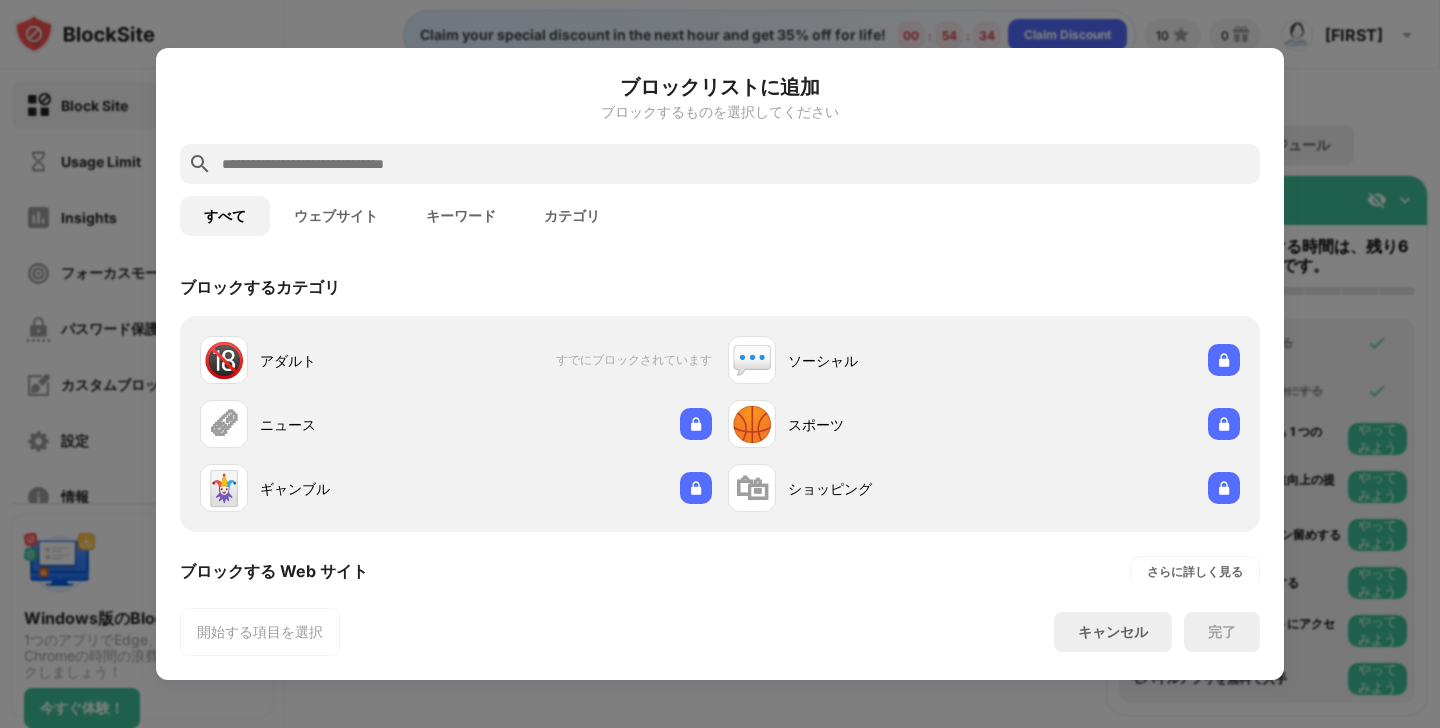 click at bounding box center [736, 164] 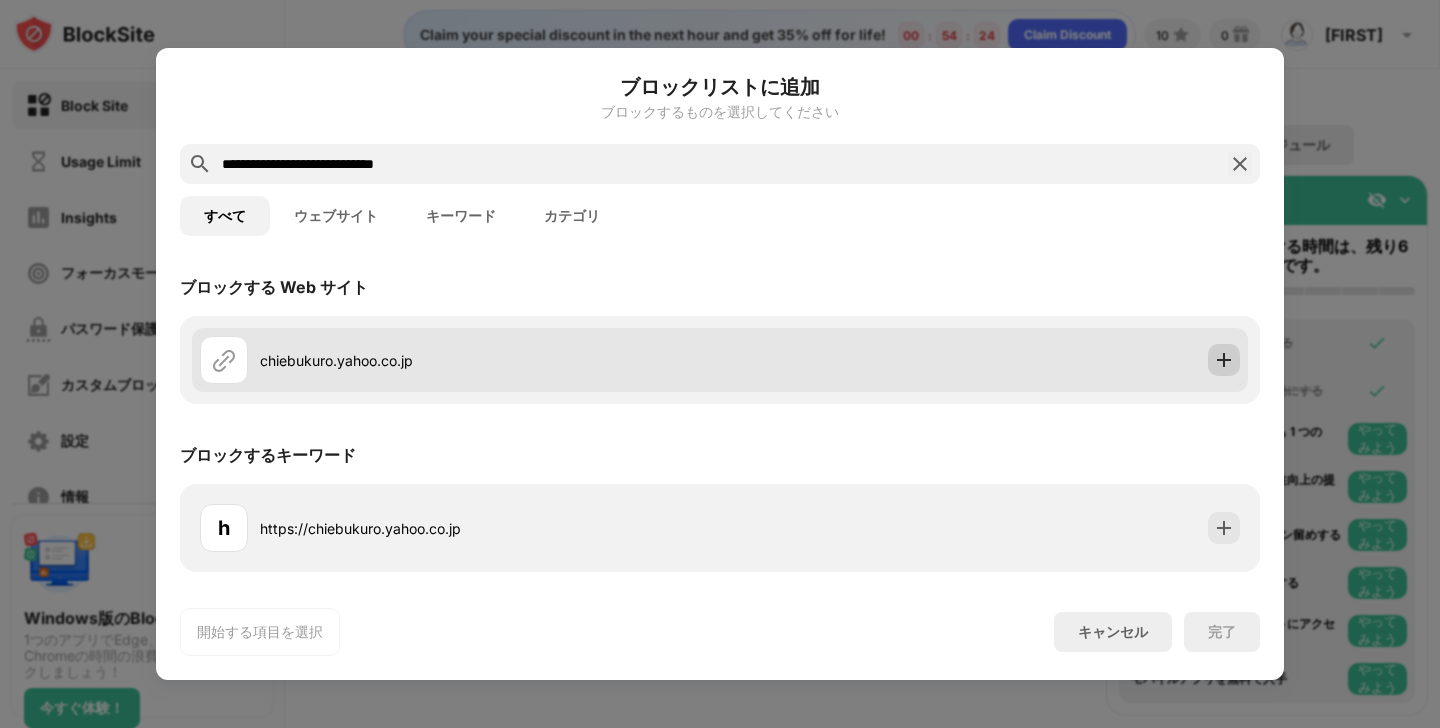 type on "**********" 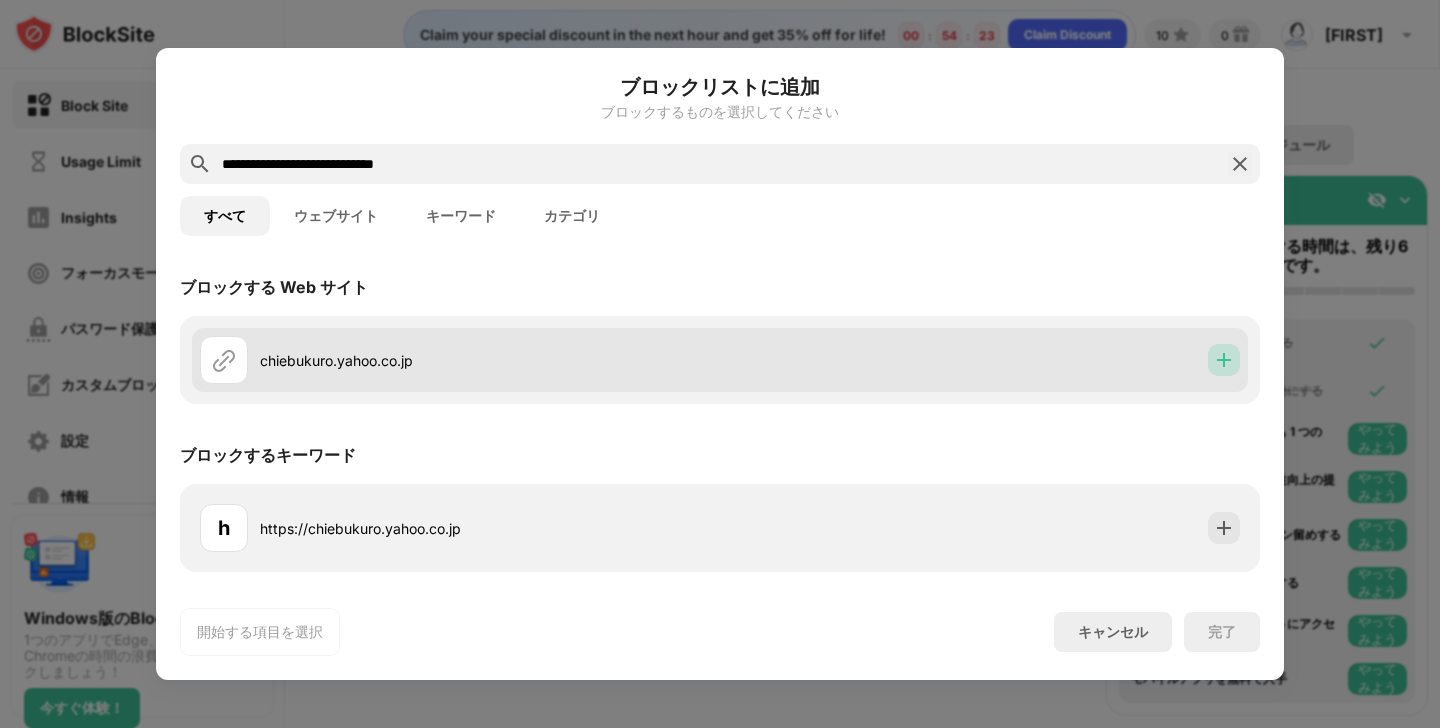 click at bounding box center (1224, 360) 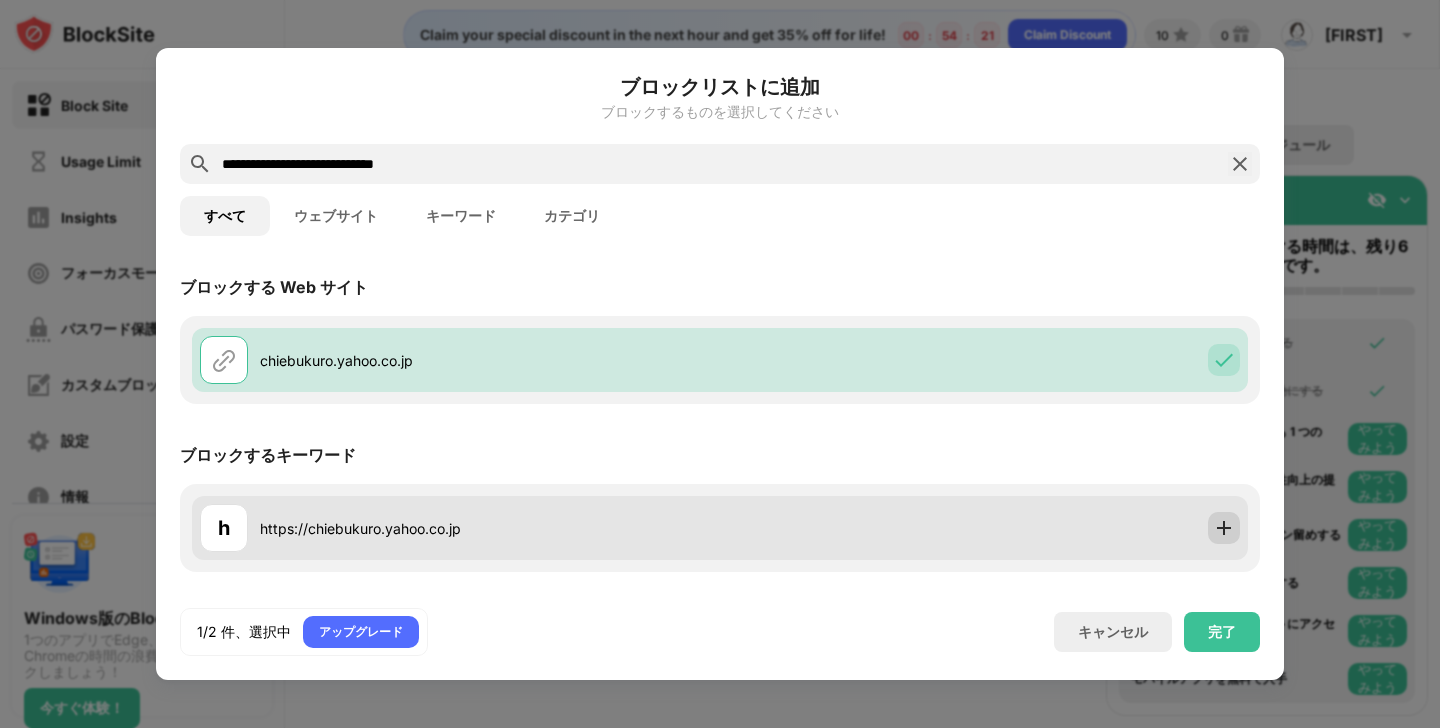 click at bounding box center [1224, 528] 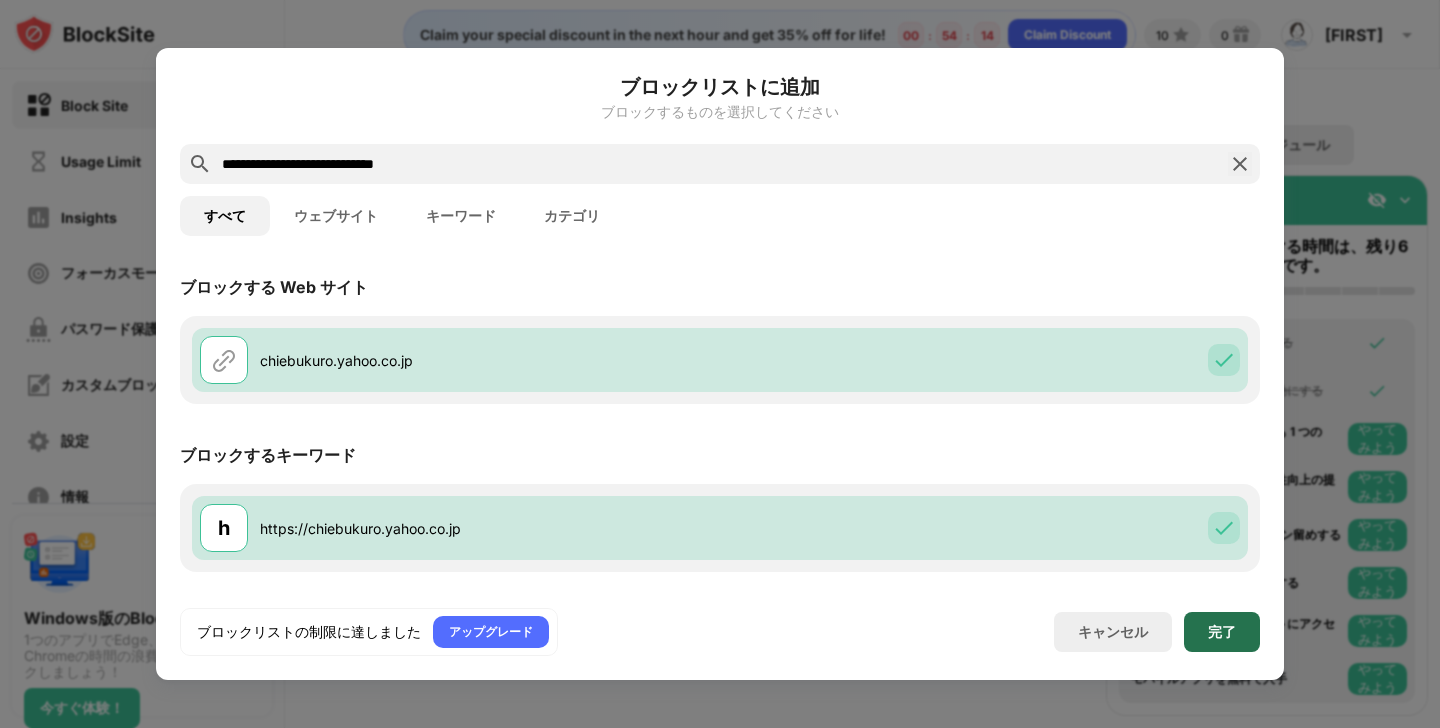 click on "完了" at bounding box center (1222, 632) 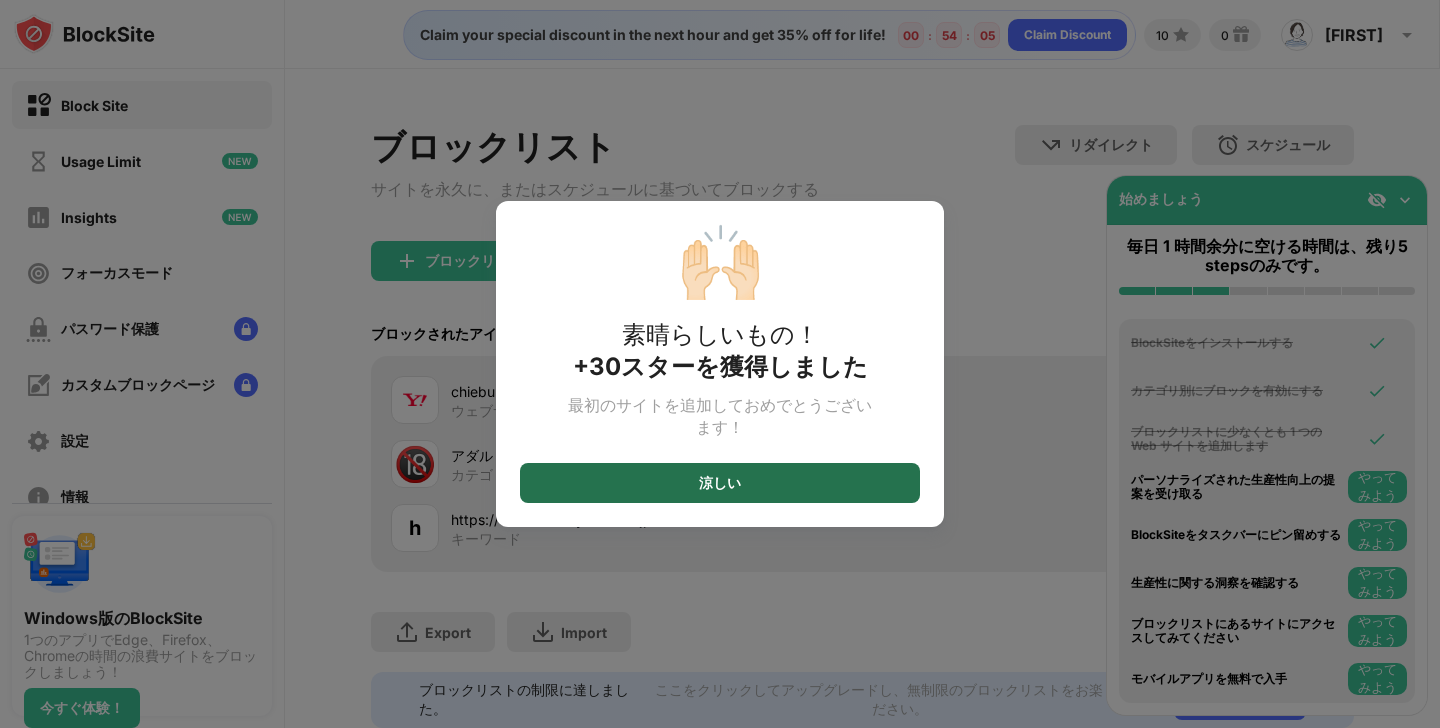 click on "涼しい" at bounding box center (720, 483) 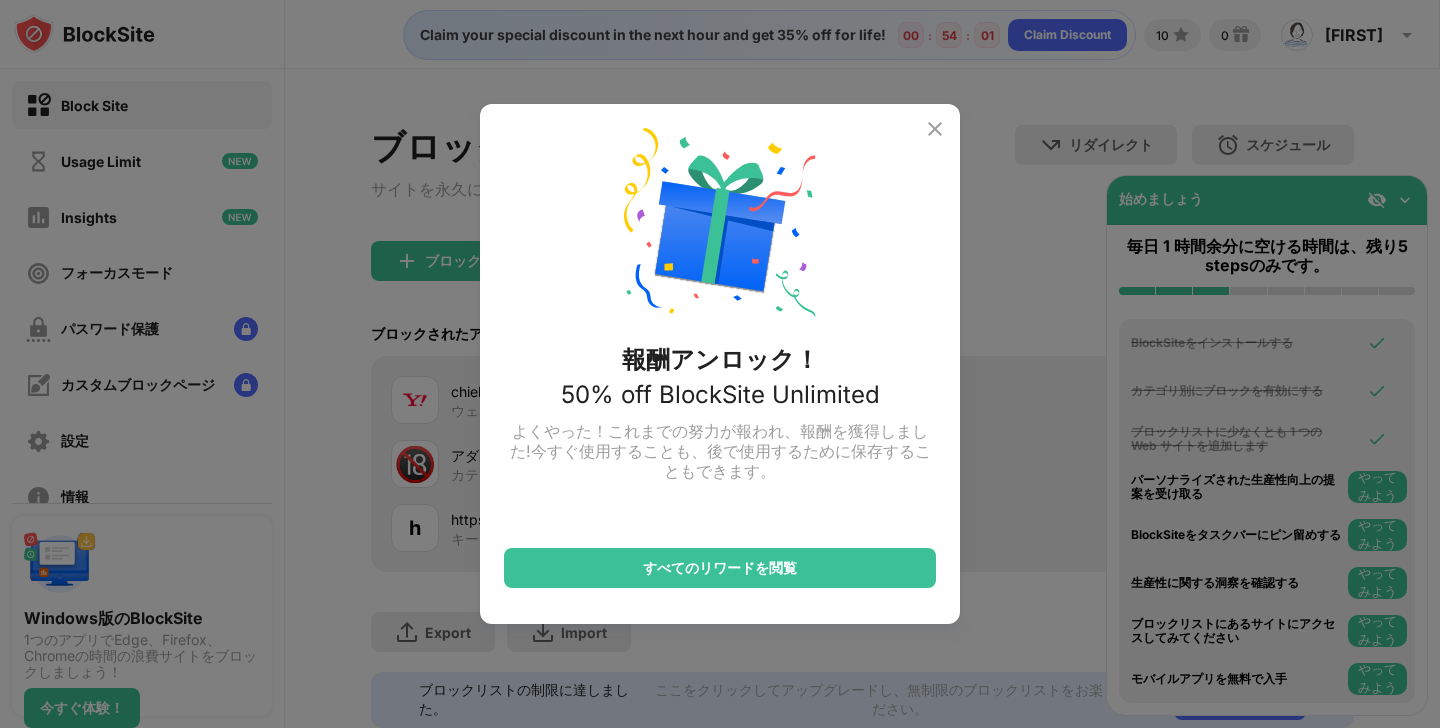 click at bounding box center (935, 129) 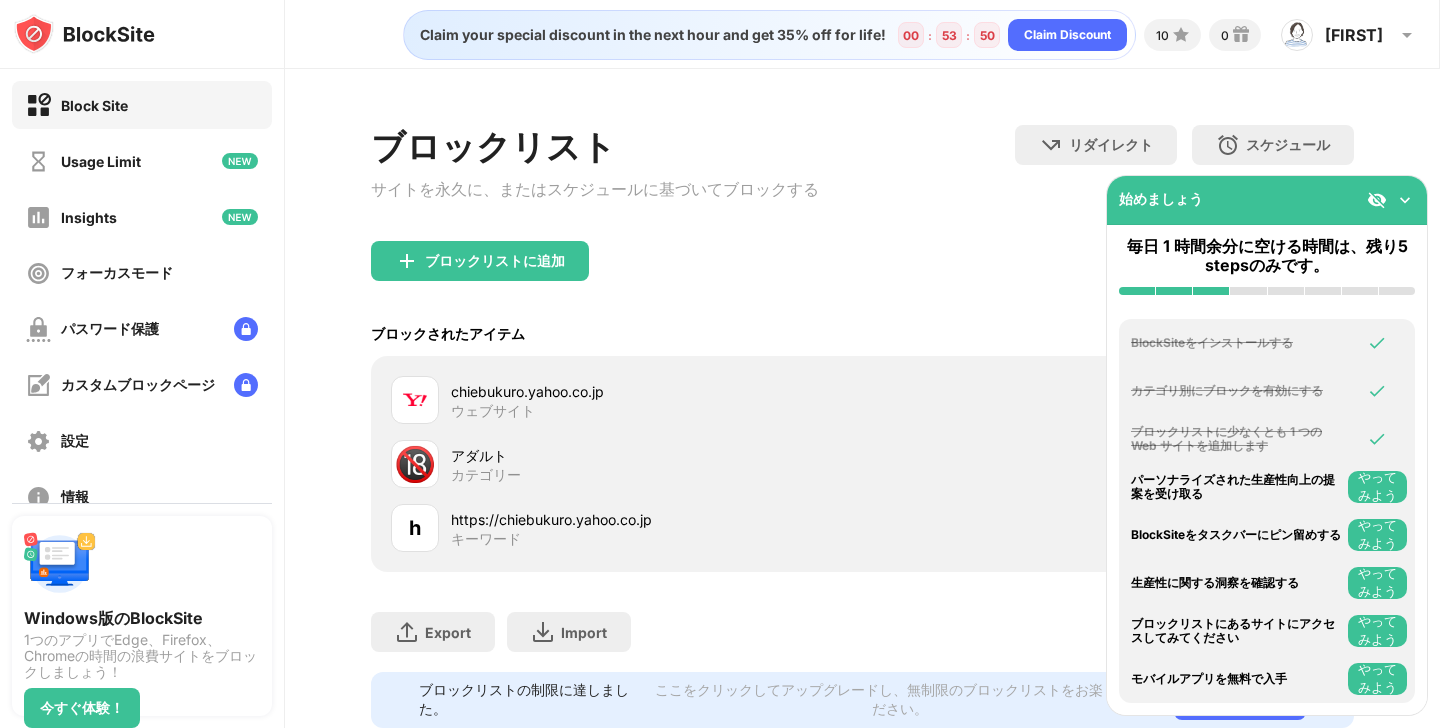 click on "やってみよう" at bounding box center [1377, 631] 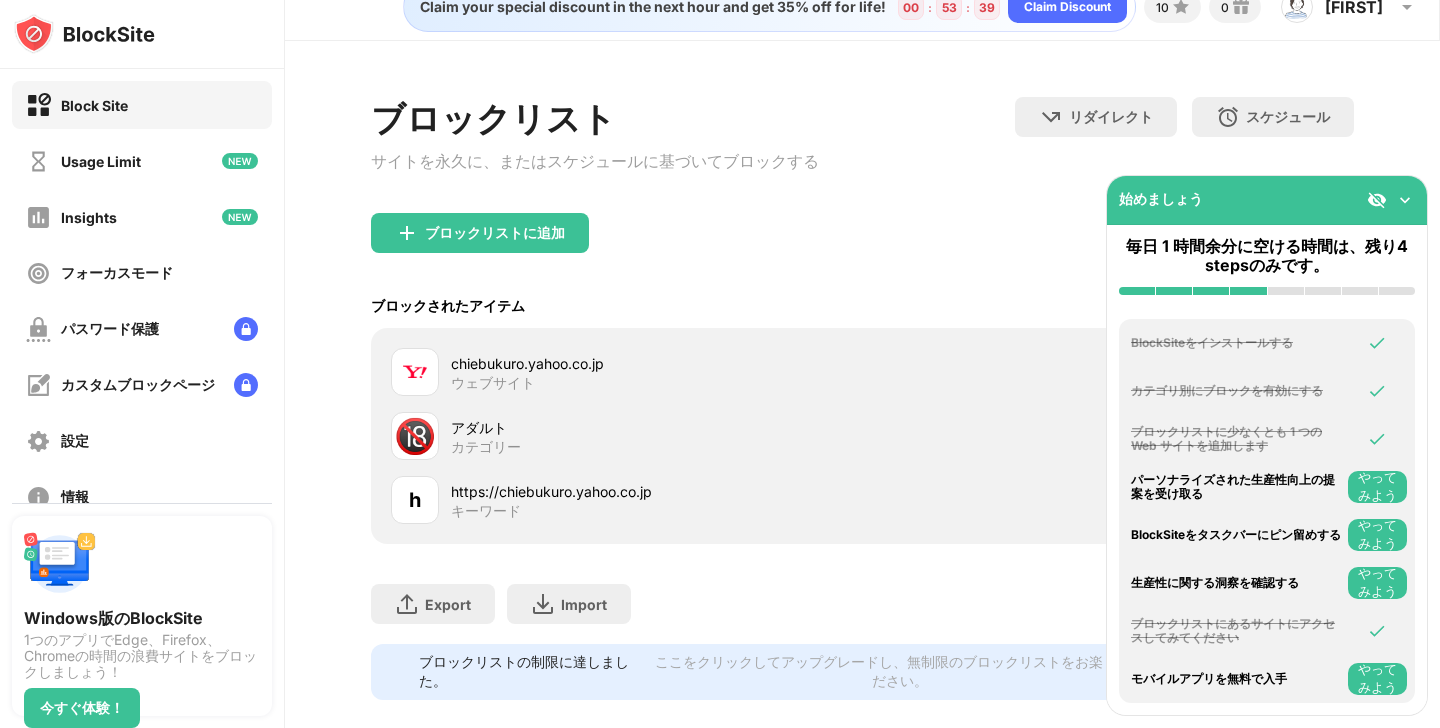 scroll, scrollTop: 82, scrollLeft: 0, axis: vertical 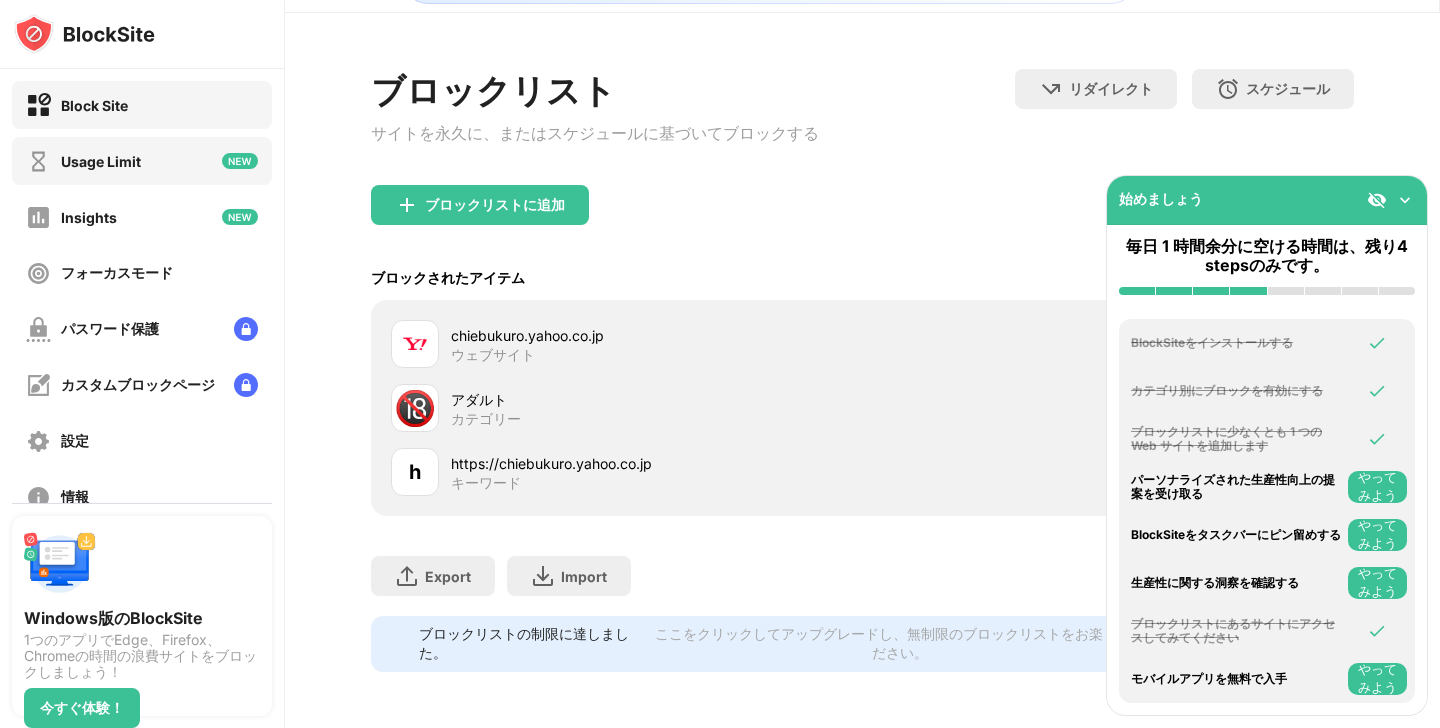 click on "Usage Limit" at bounding box center (101, 161) 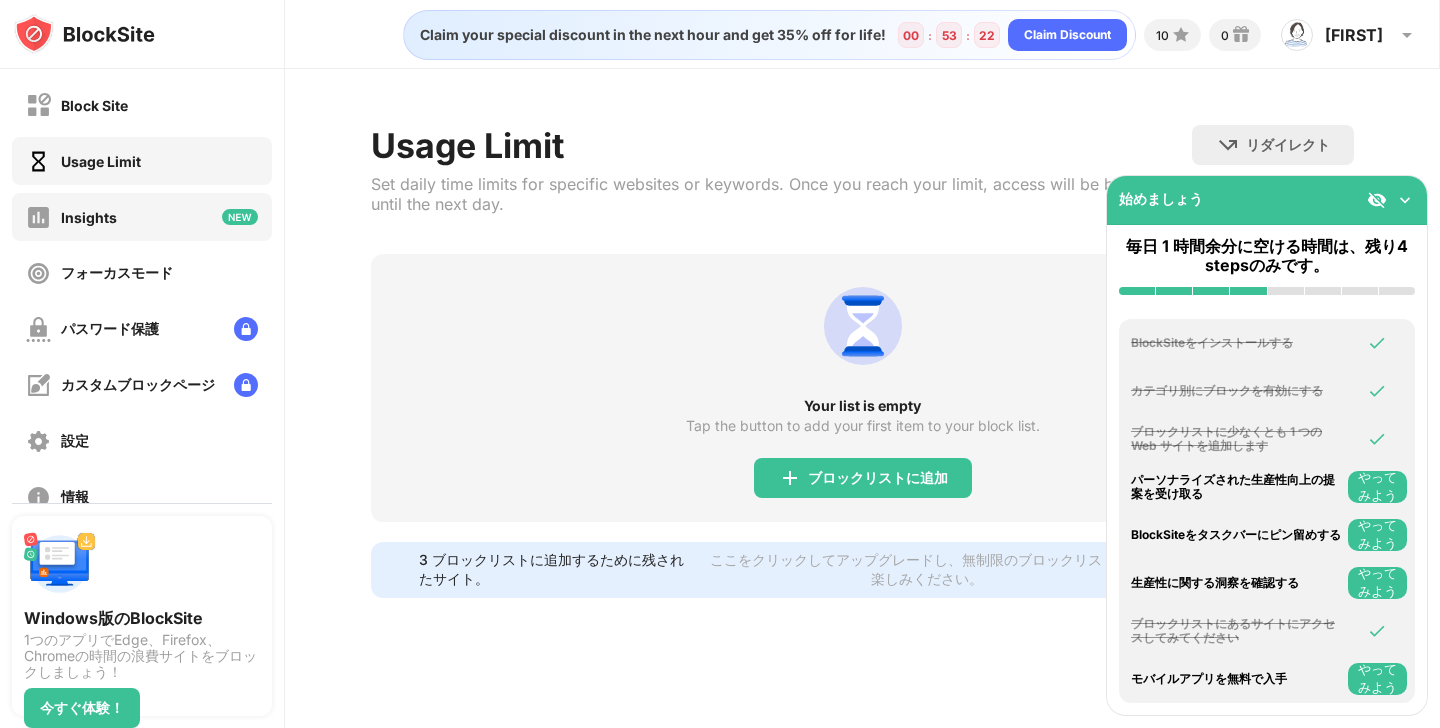click on "Insights" at bounding box center [142, 217] 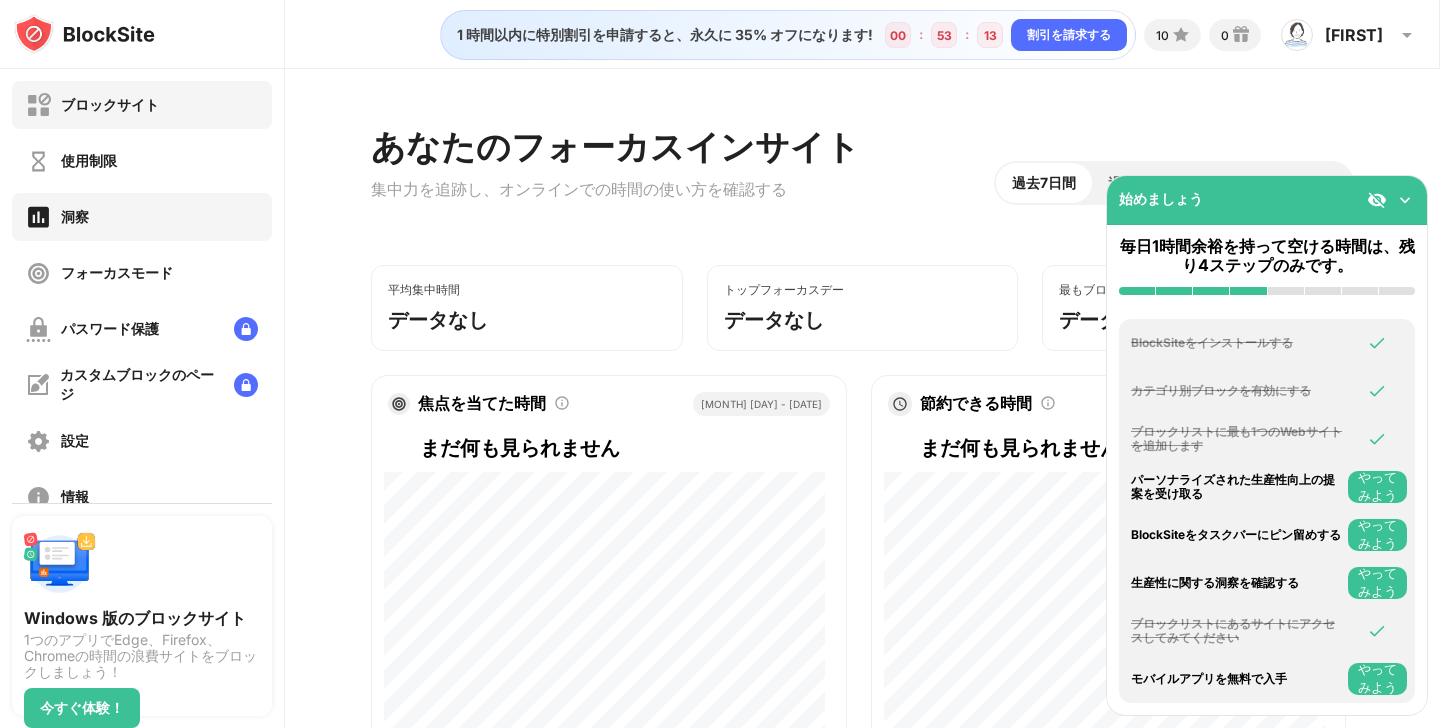 click on "ブロックサイト" at bounding box center [142, 105] 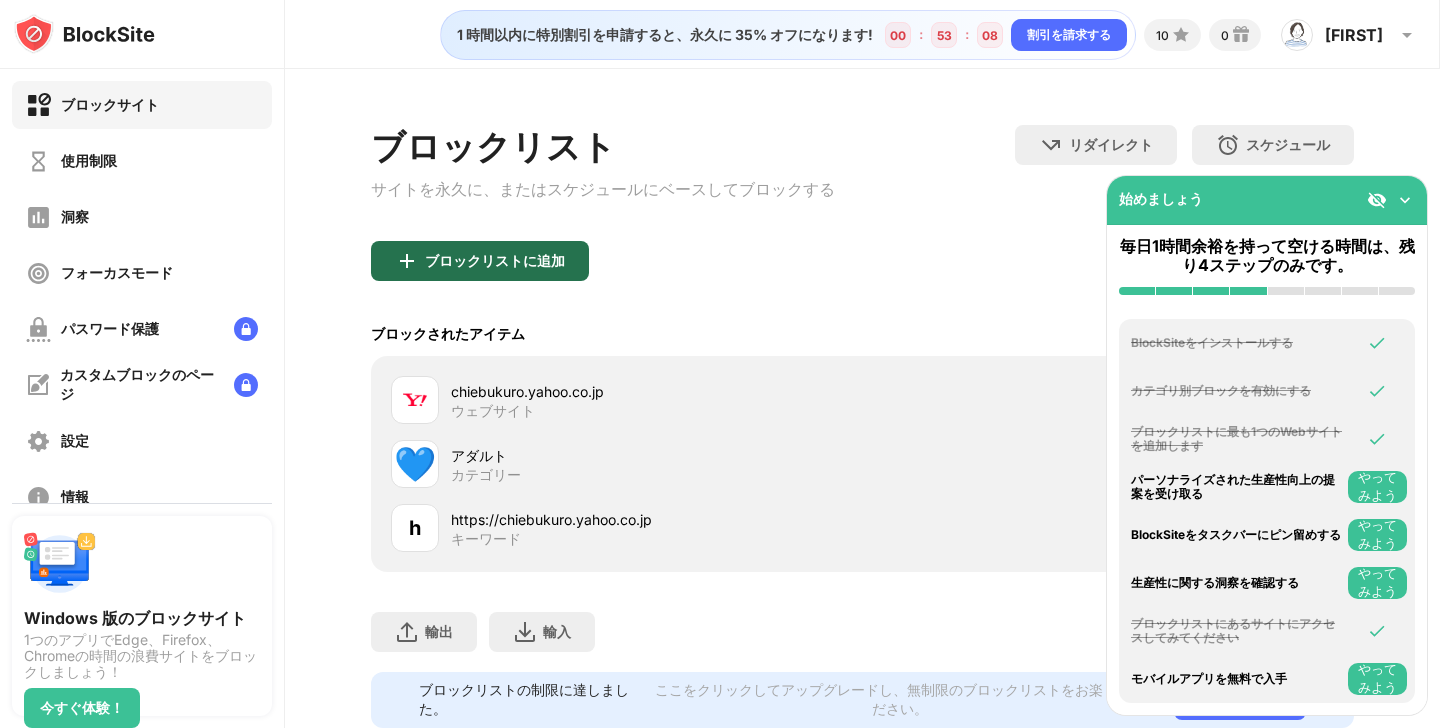 click on "ブロックリストに追加" at bounding box center (495, 260) 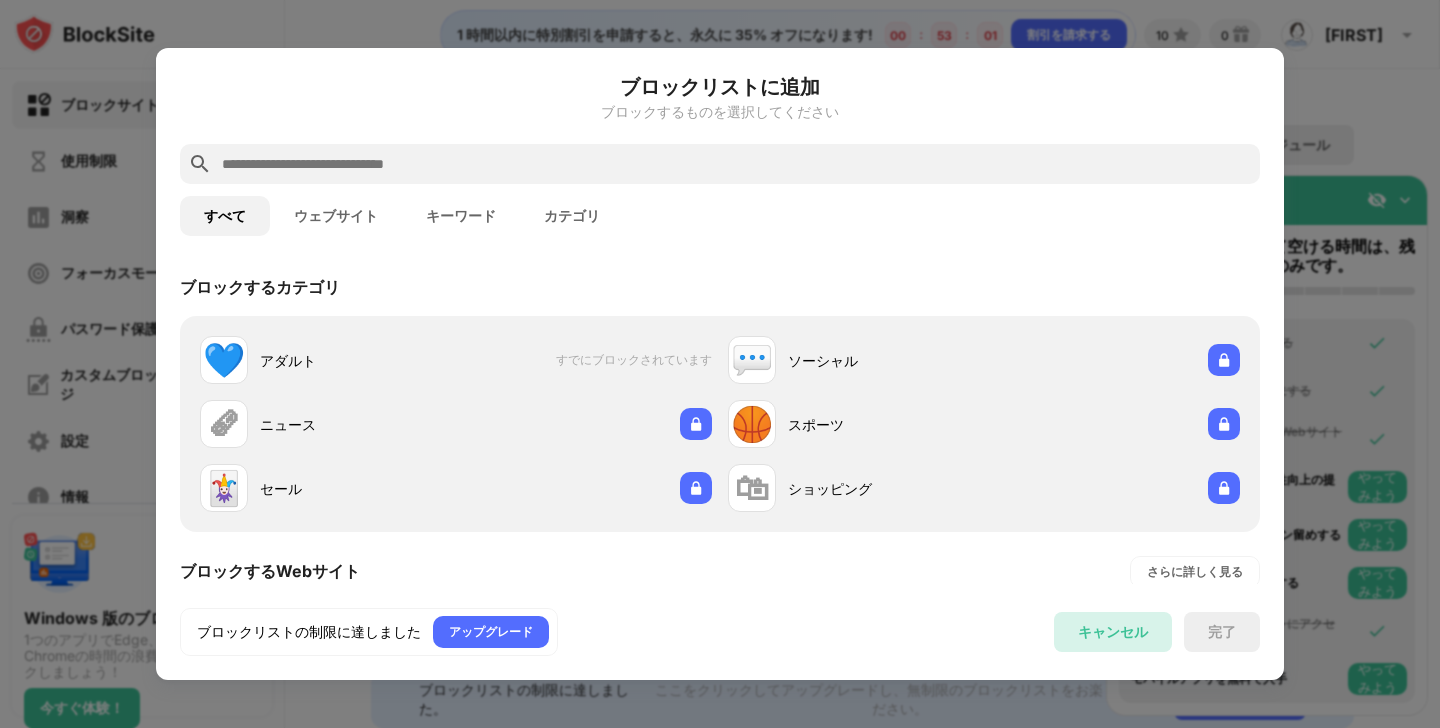 click on "キャンセル" at bounding box center [1113, 631] 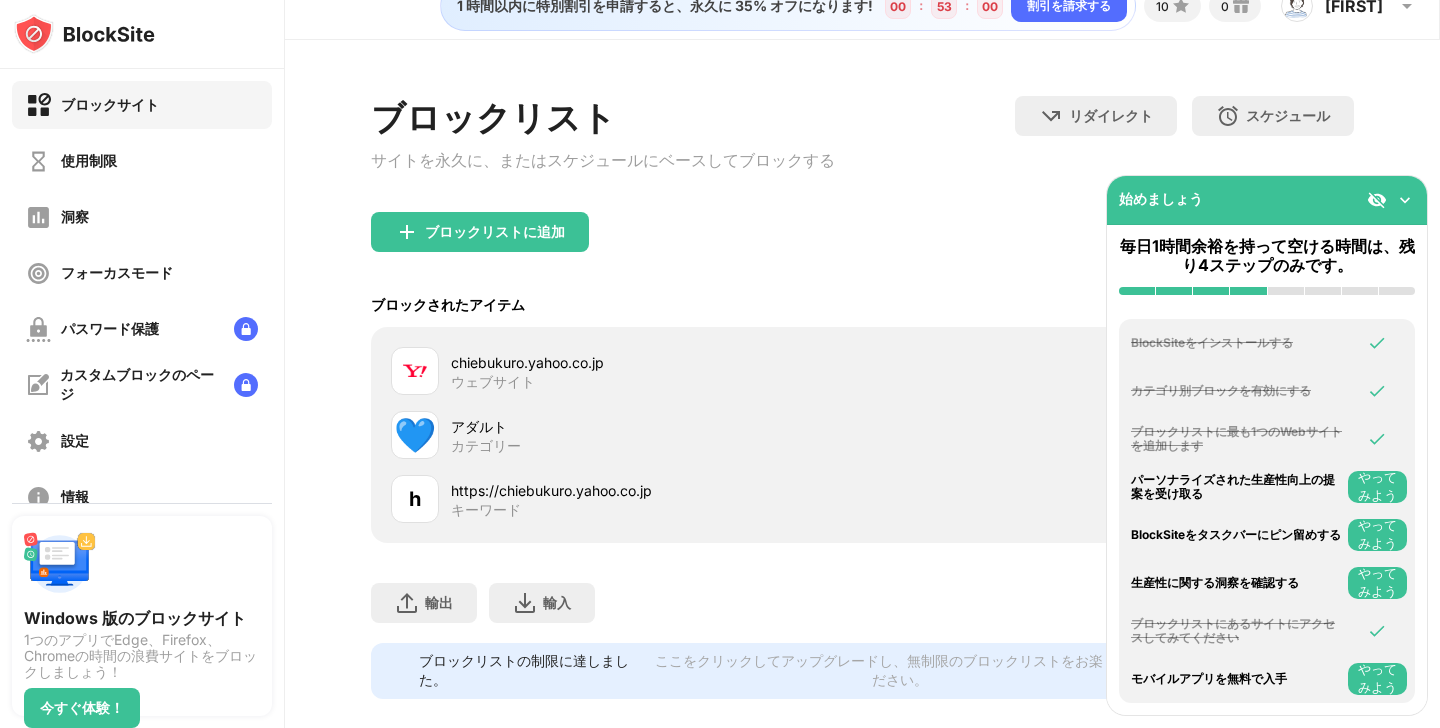 scroll, scrollTop: 82, scrollLeft: 0, axis: vertical 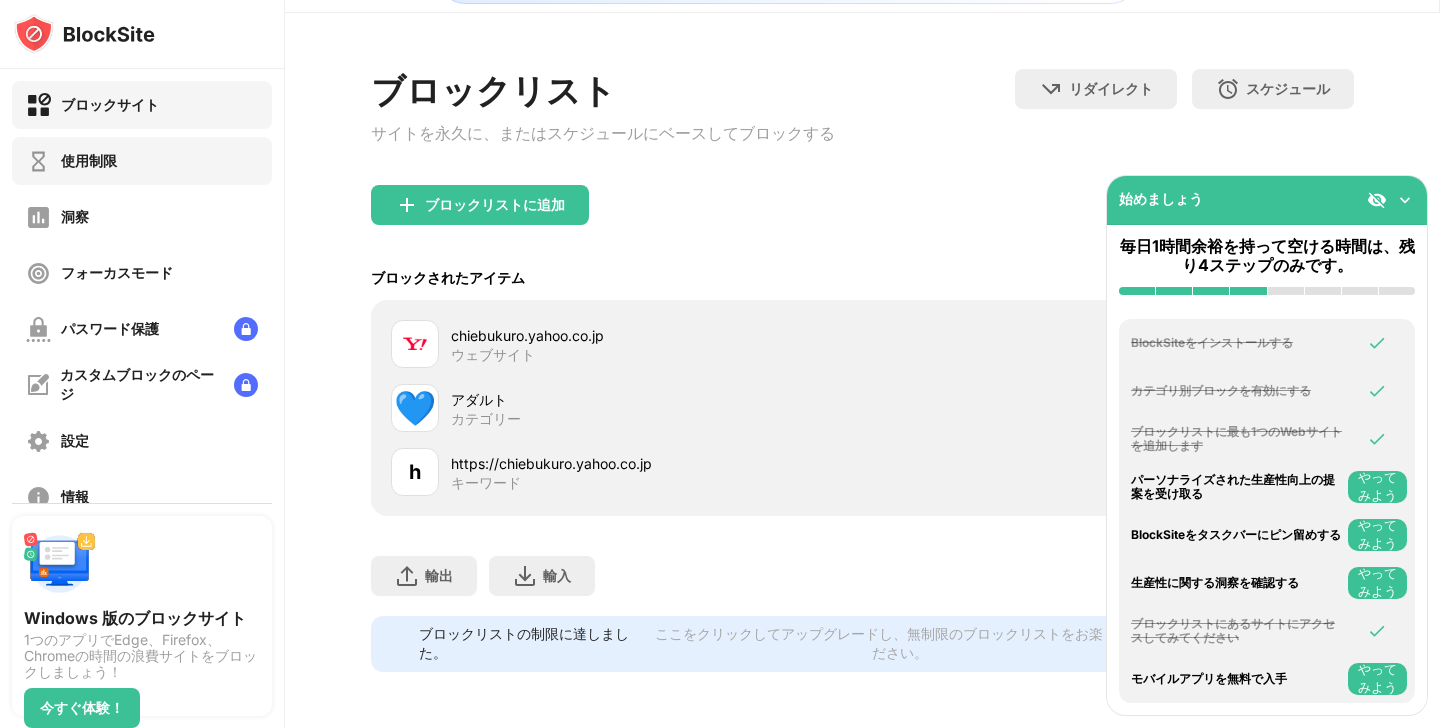 click on "使用制限" at bounding box center (89, 160) 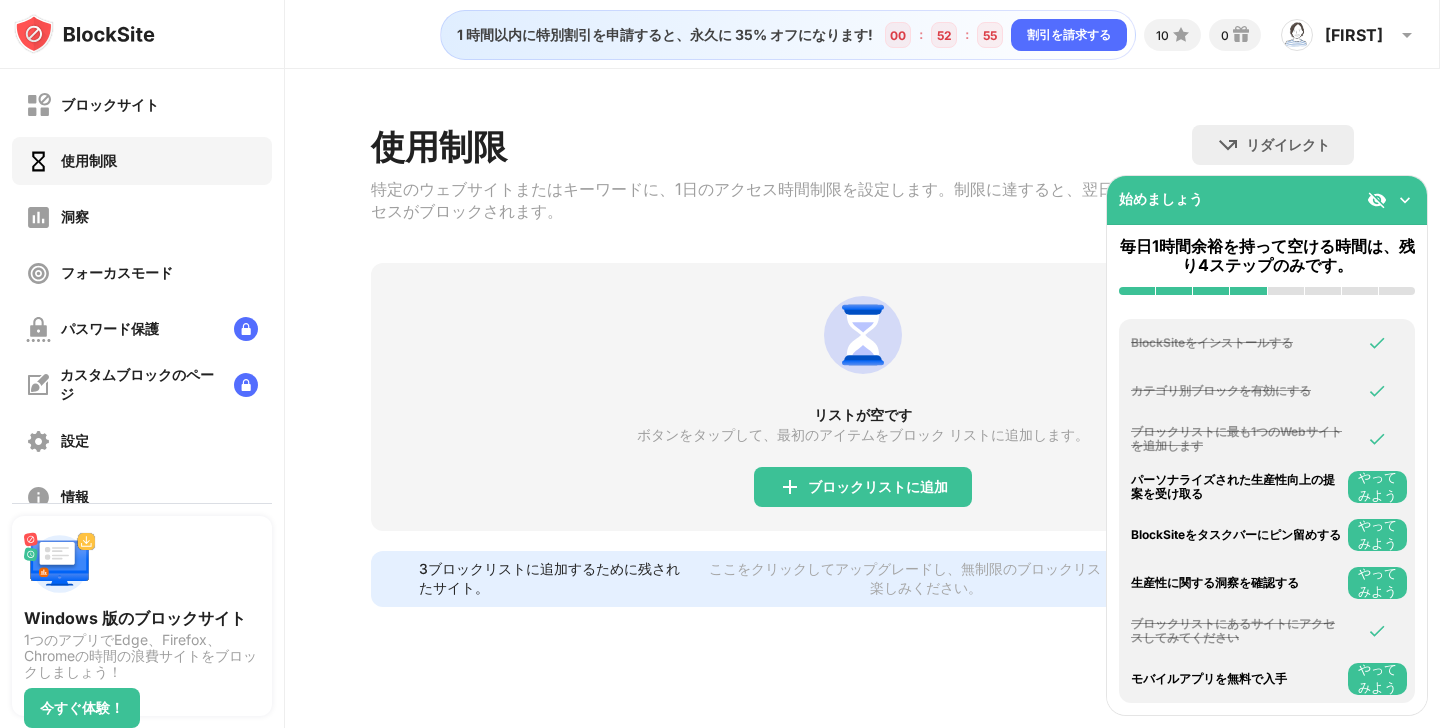 click at bounding box center [1405, 200] 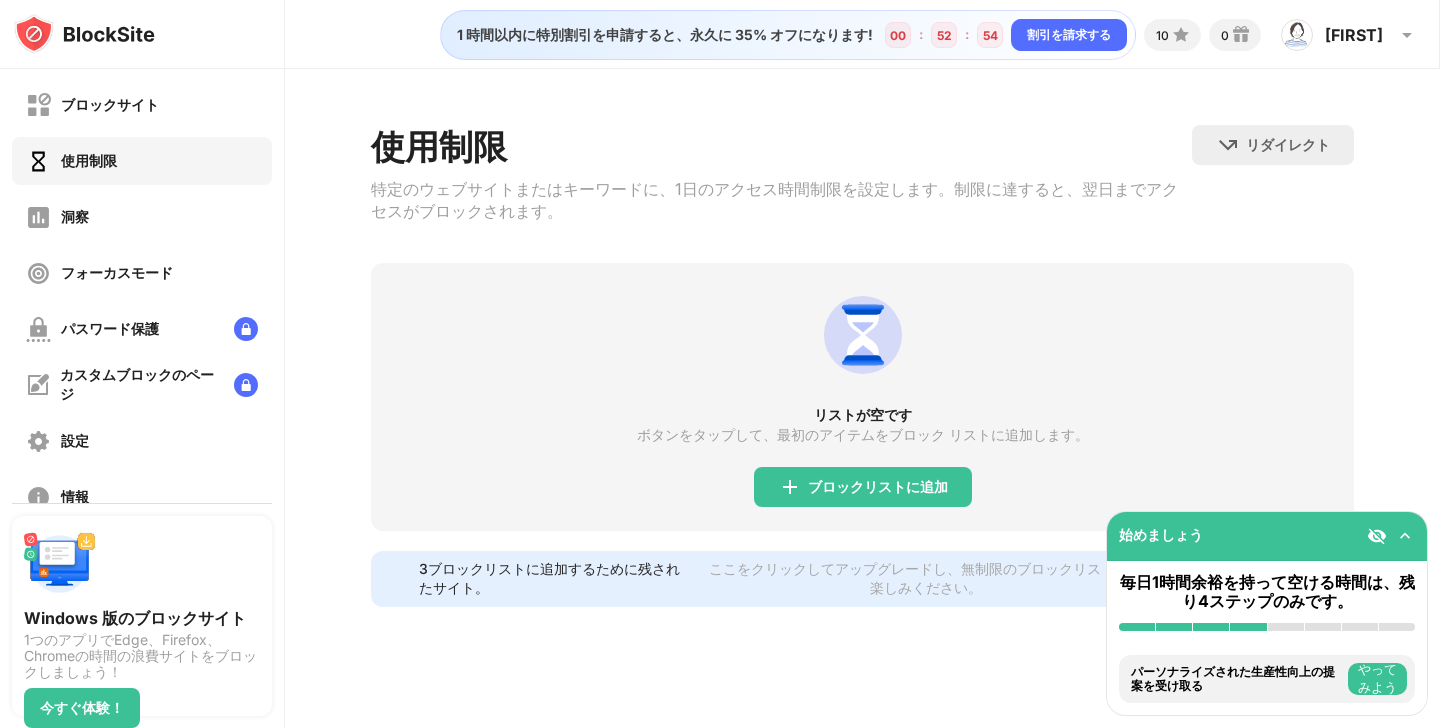 click at bounding box center [1377, 536] 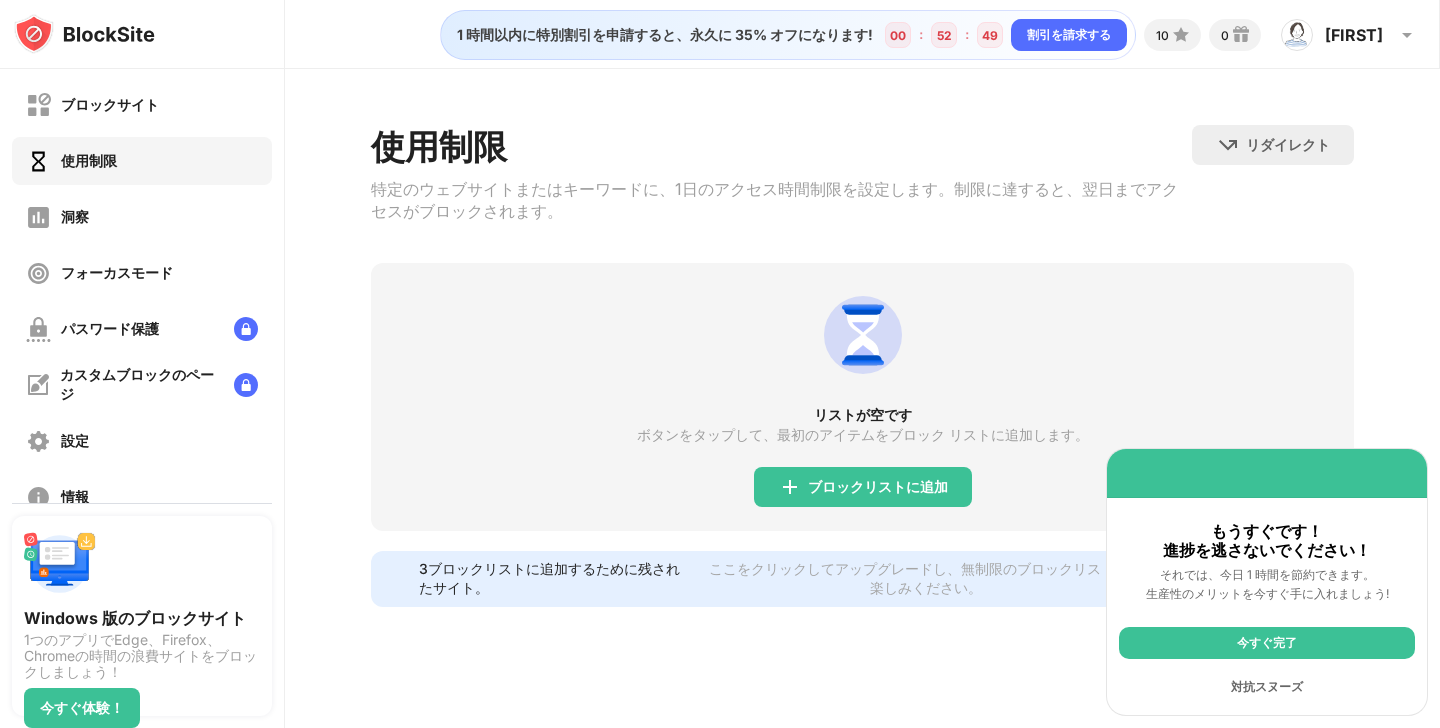 click on "今すぐ完了" at bounding box center (1267, 642) 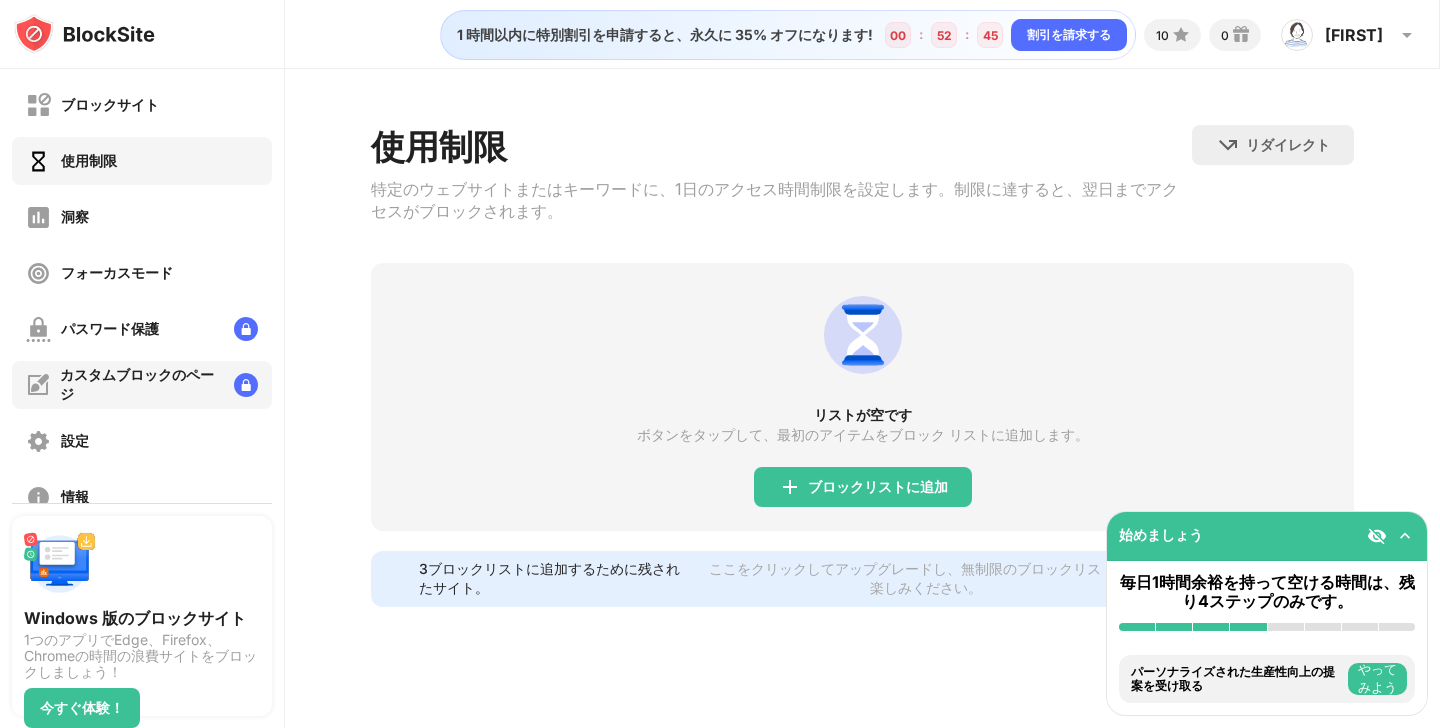 click on "カスタムブロックのページ" at bounding box center [137, 384] 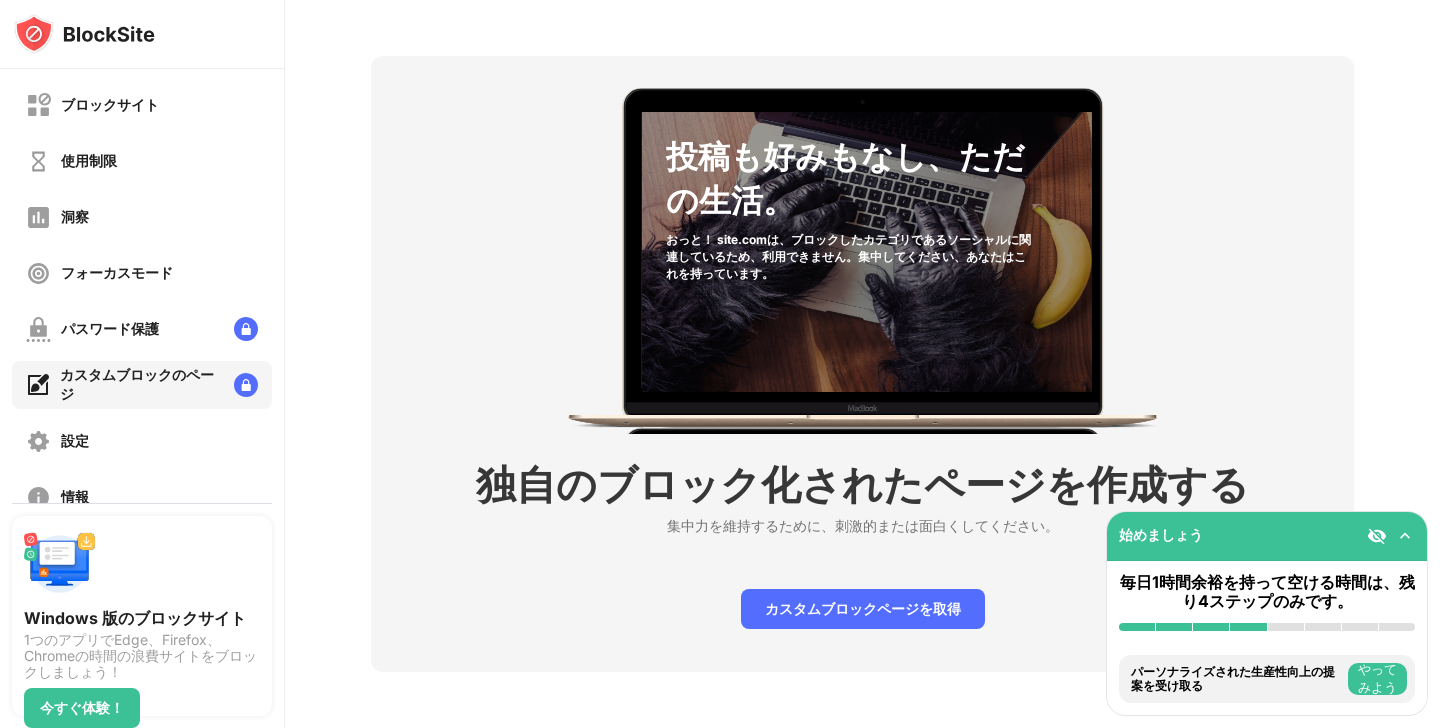 scroll, scrollTop: 84, scrollLeft: 0, axis: vertical 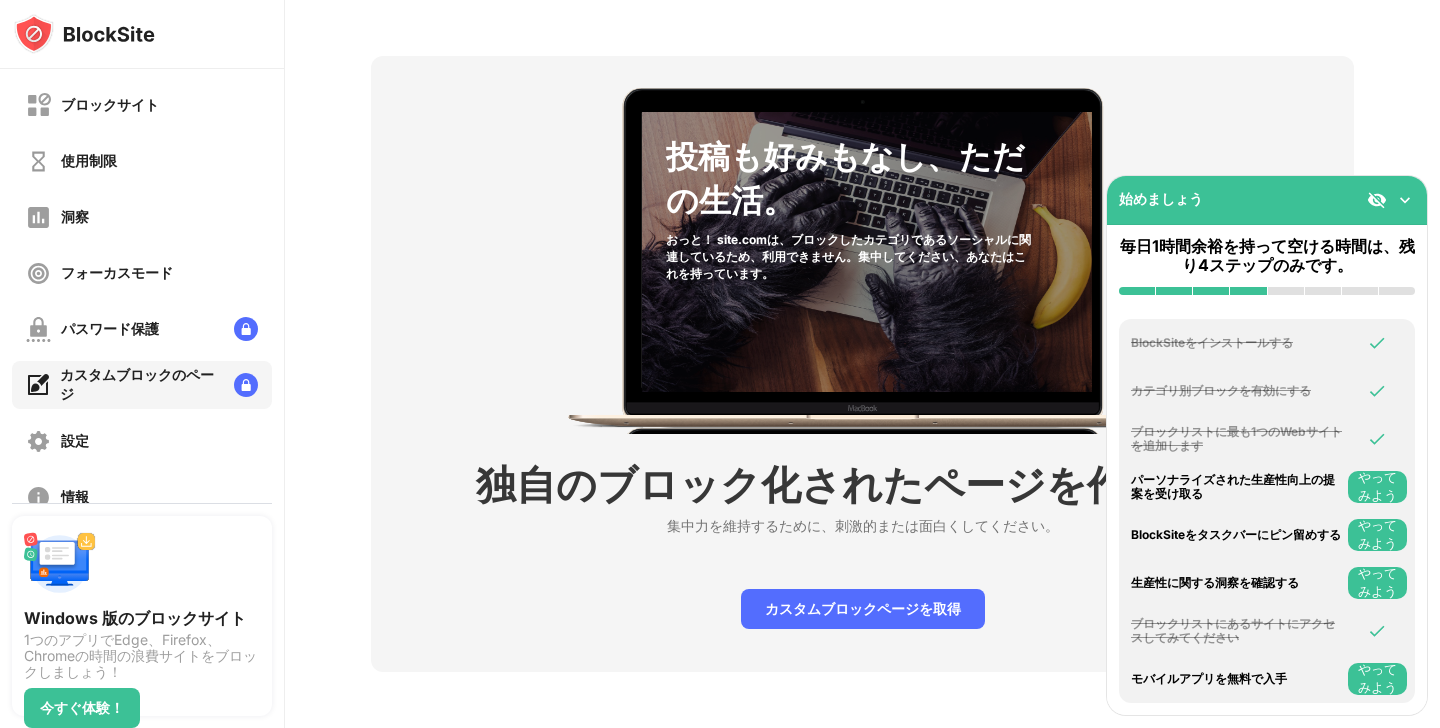 click on "始めましょう" at bounding box center (1267, 200) 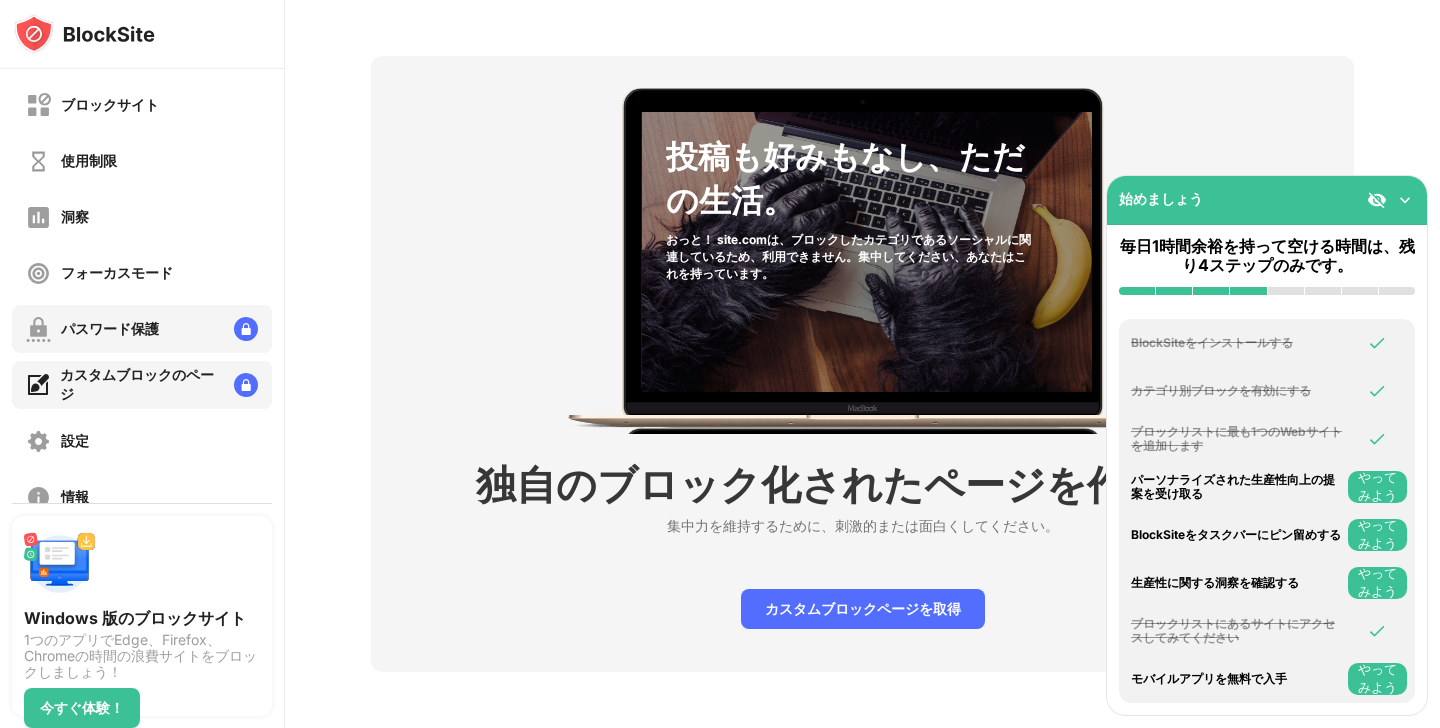 click on "パスワード保護" at bounding box center [110, 328] 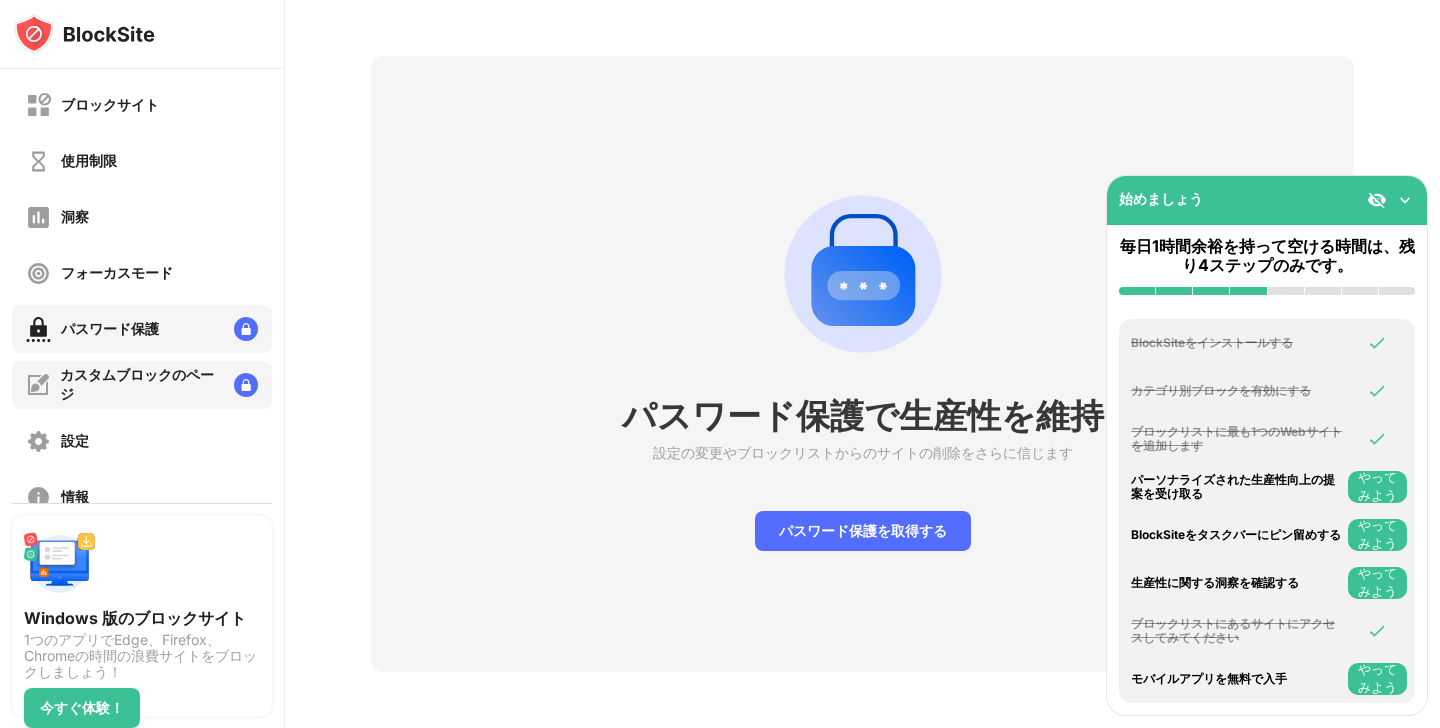 click on "カスタムブロックのページ" at bounding box center (139, 385) 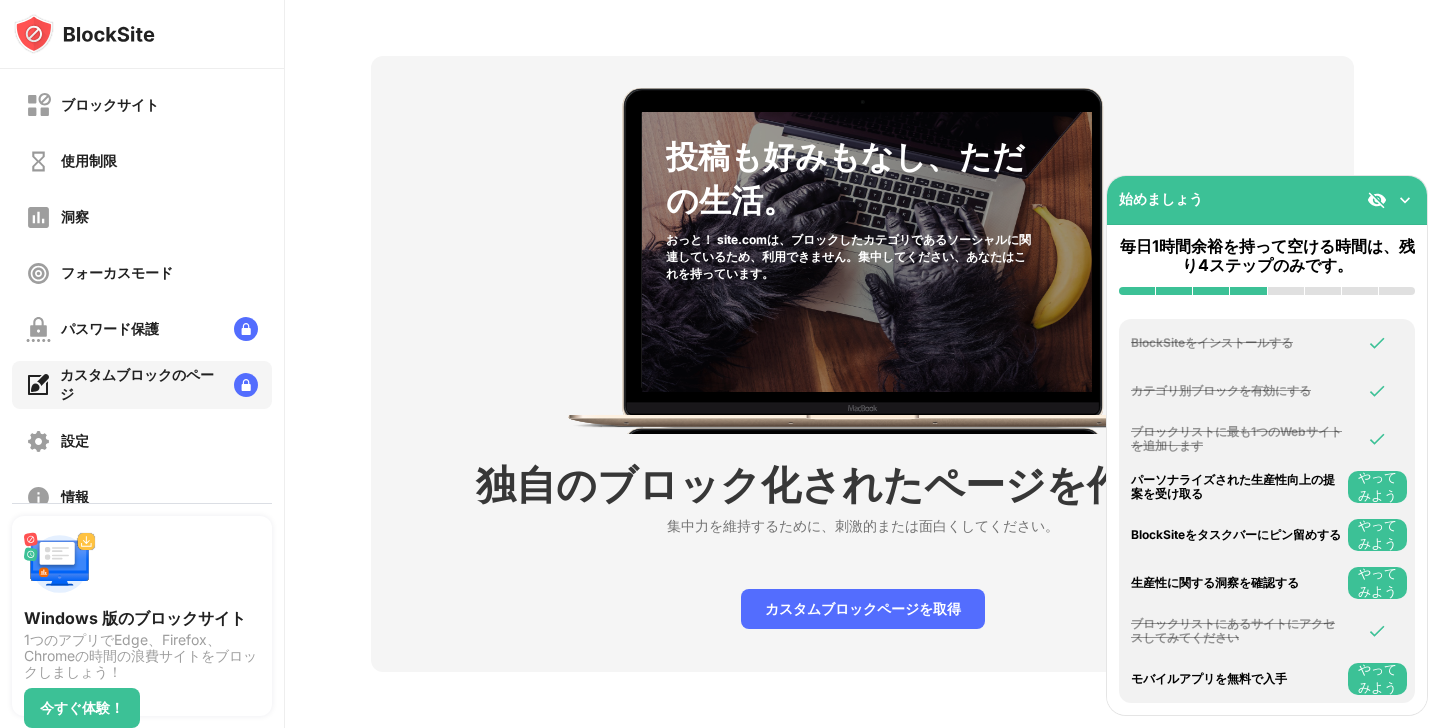 click on "ブロックサイト 使用制限 洞察 フォーカスモード パスワード保護 カスタムブロックのページ 設定 情報" at bounding box center (142, 301) 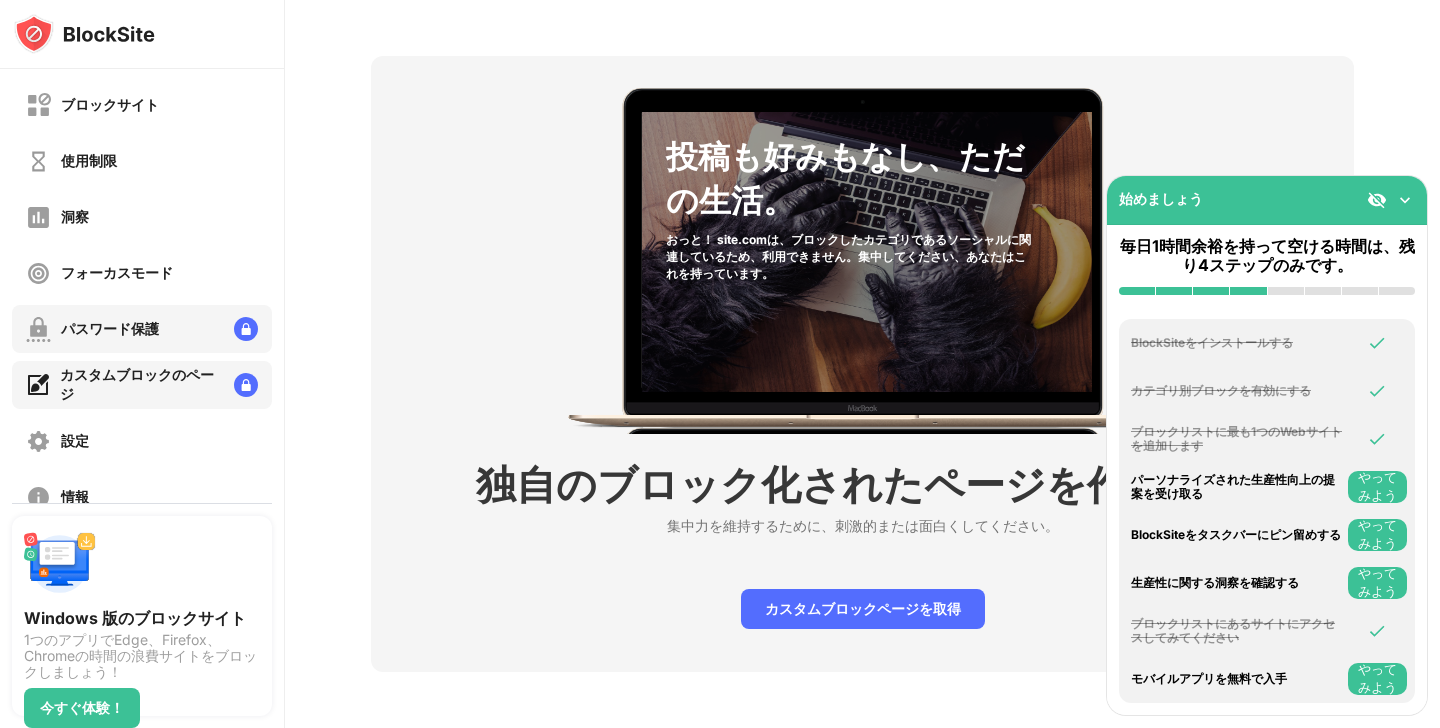 click on "パスワード保護" at bounding box center (110, 328) 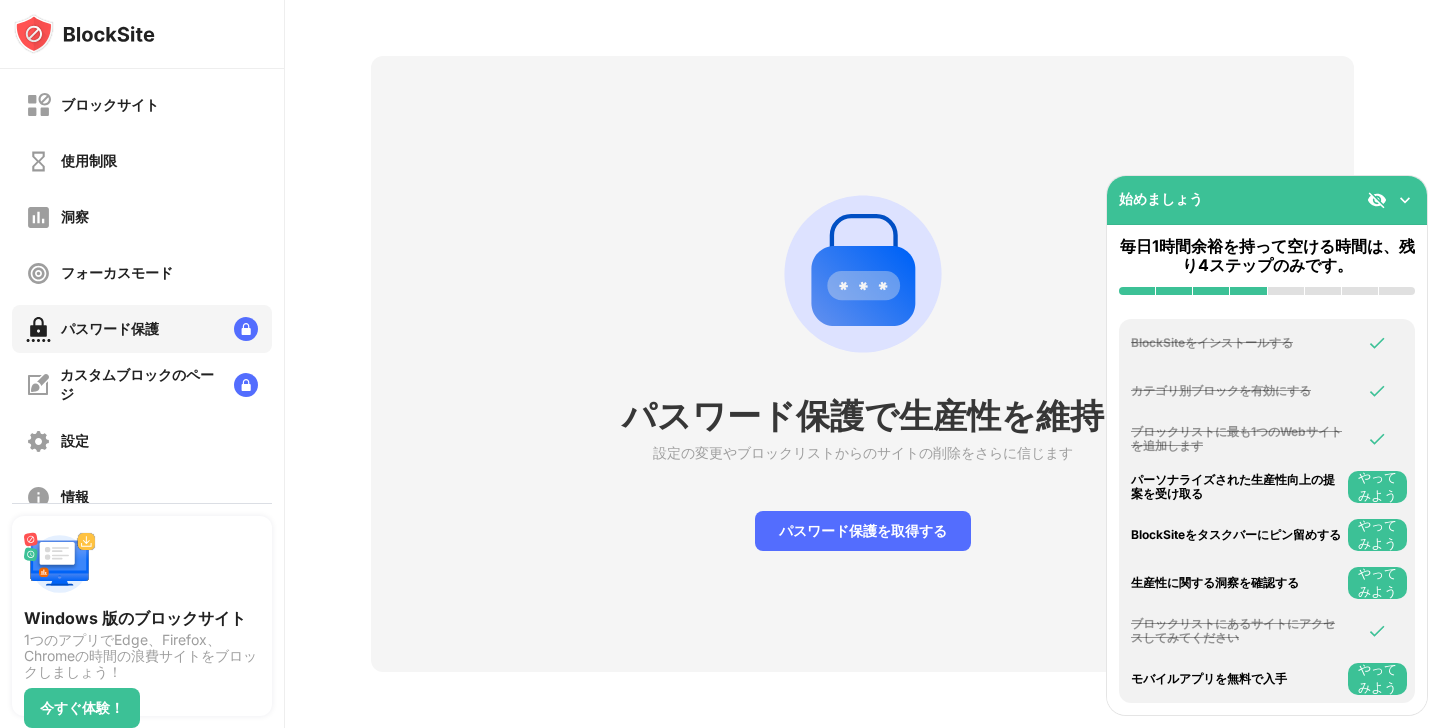 click at bounding box center [1405, 200] 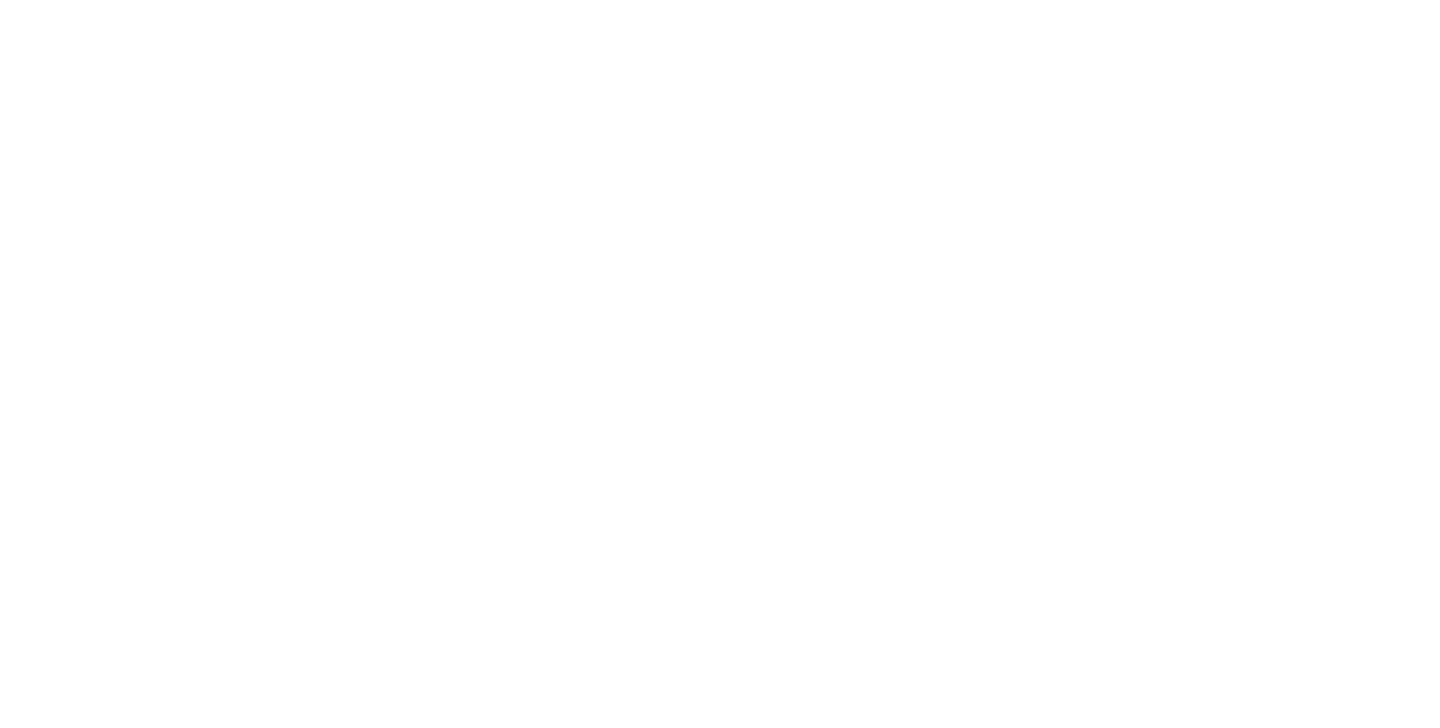 scroll, scrollTop: 0, scrollLeft: 0, axis: both 